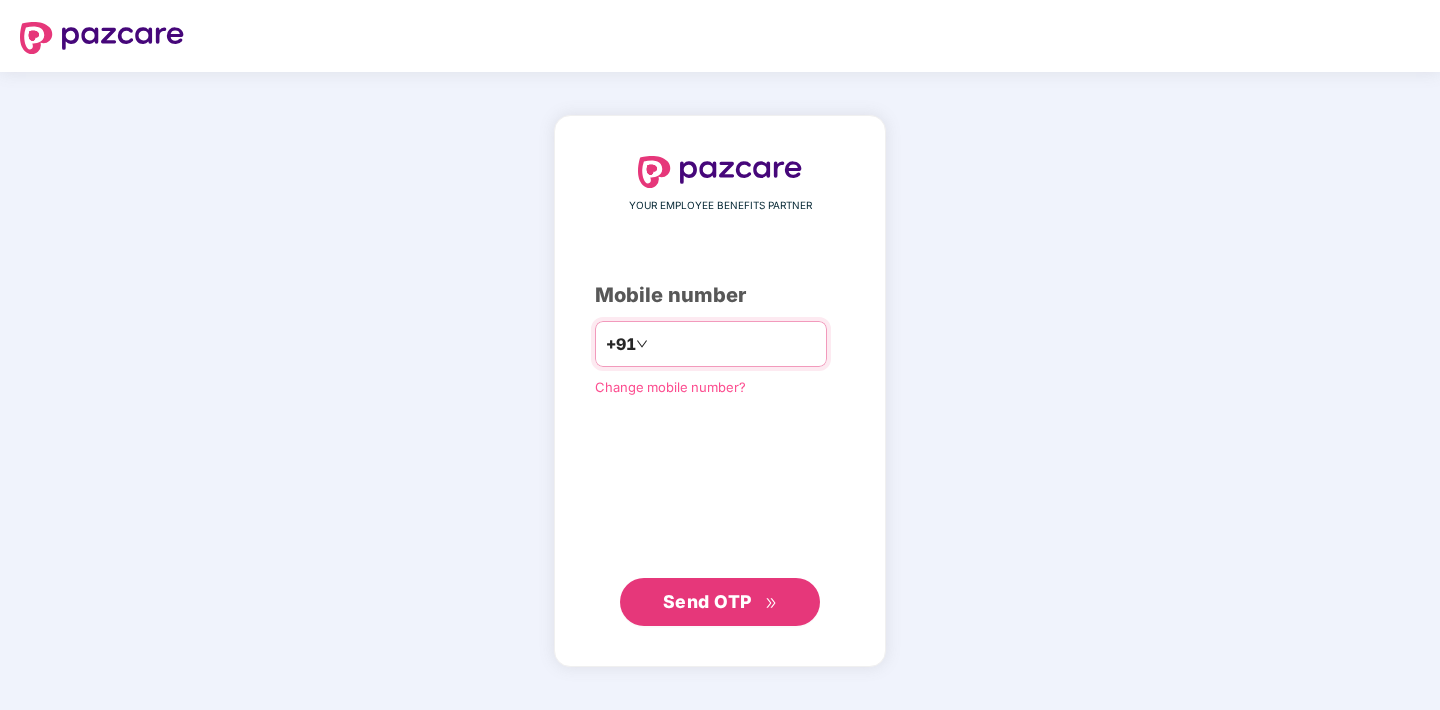 scroll, scrollTop: 0, scrollLeft: 0, axis: both 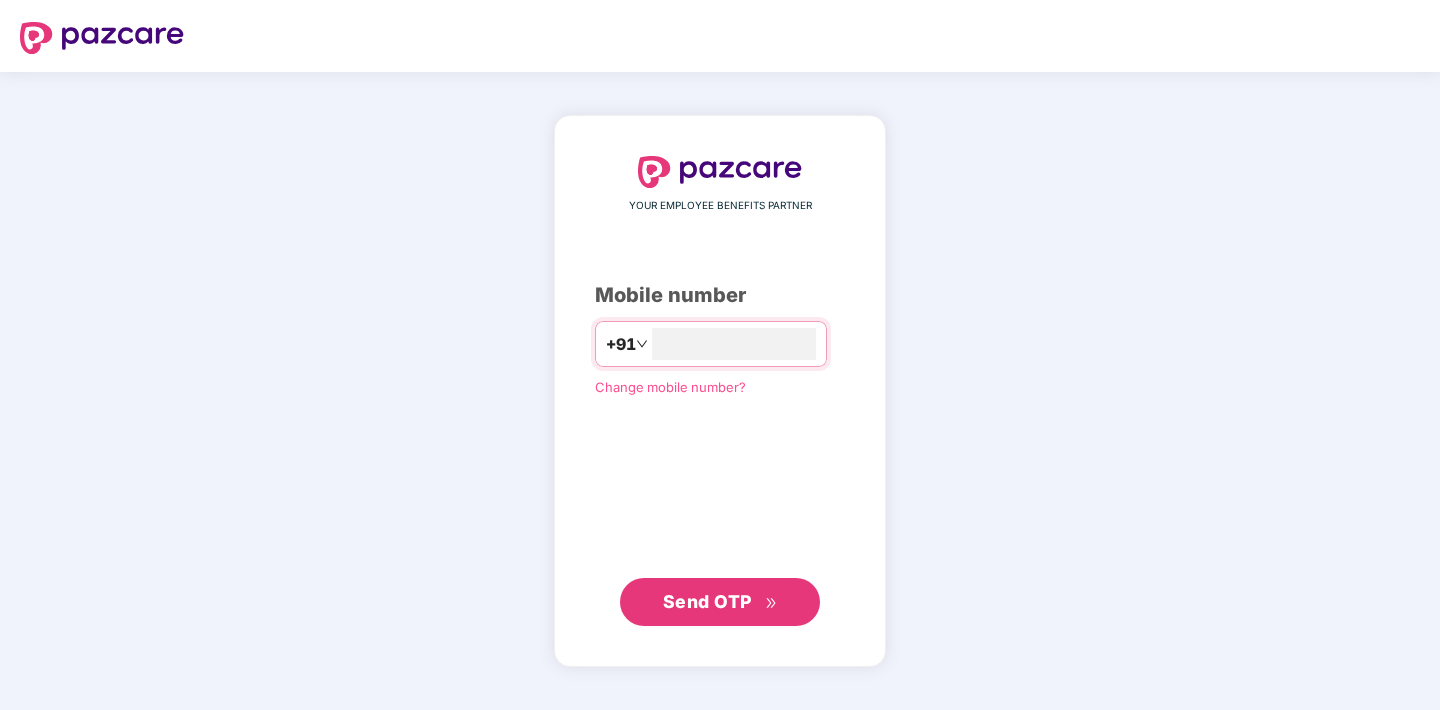 click on "Send OTP" at bounding box center (707, 601) 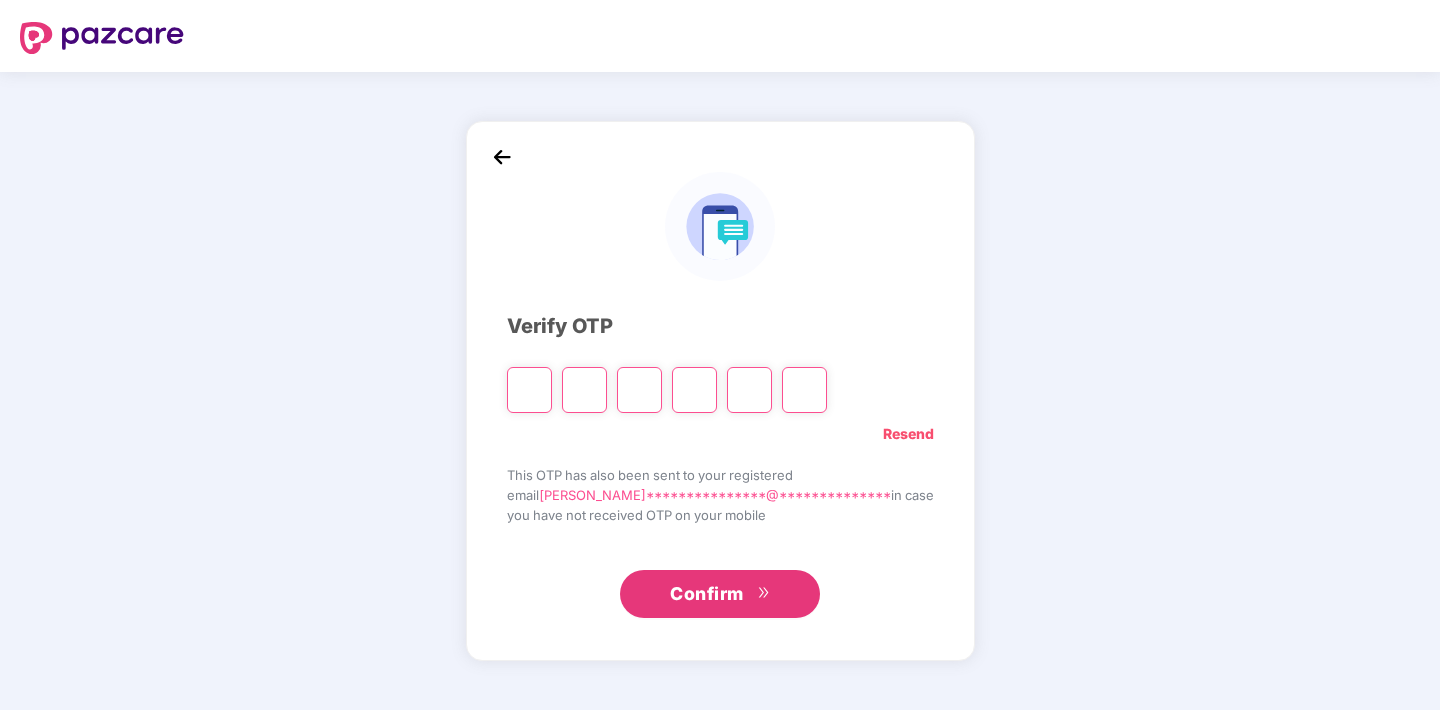 type on "*" 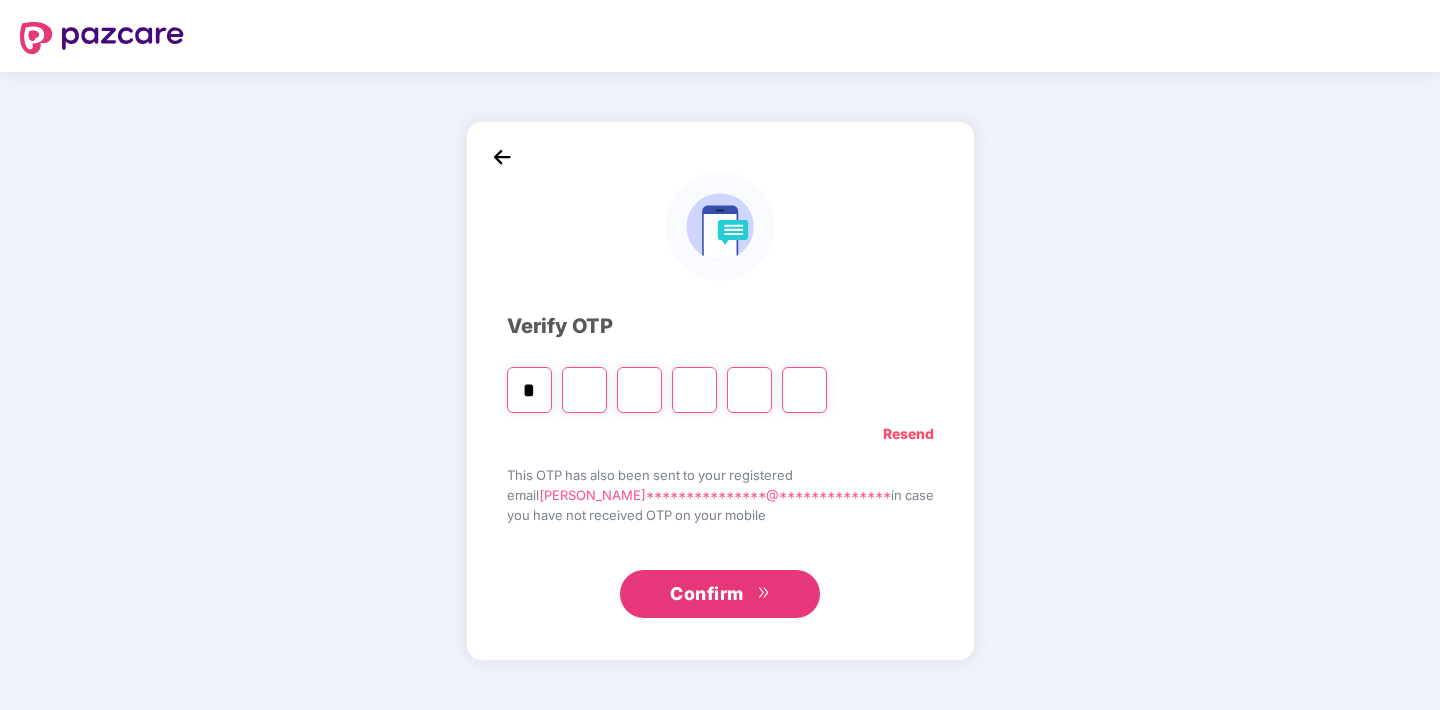 type on "*" 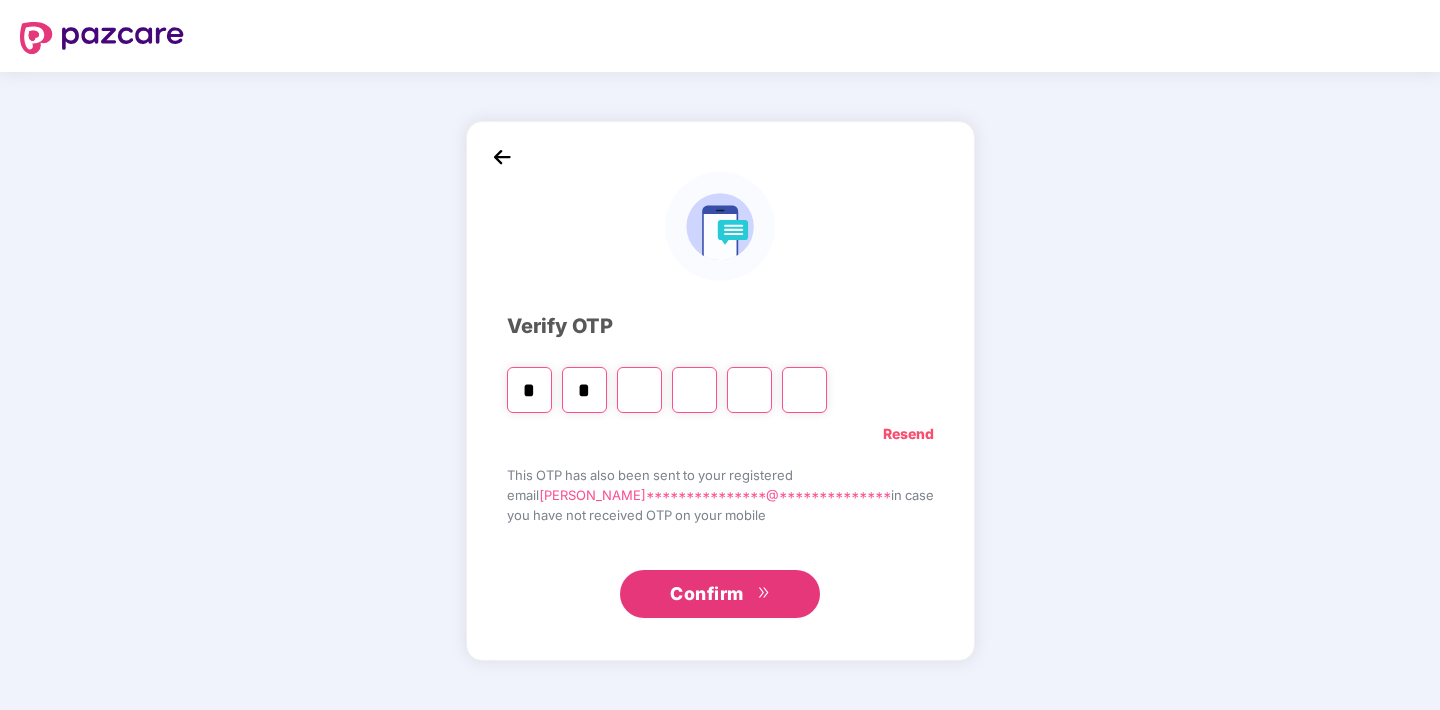 type on "*" 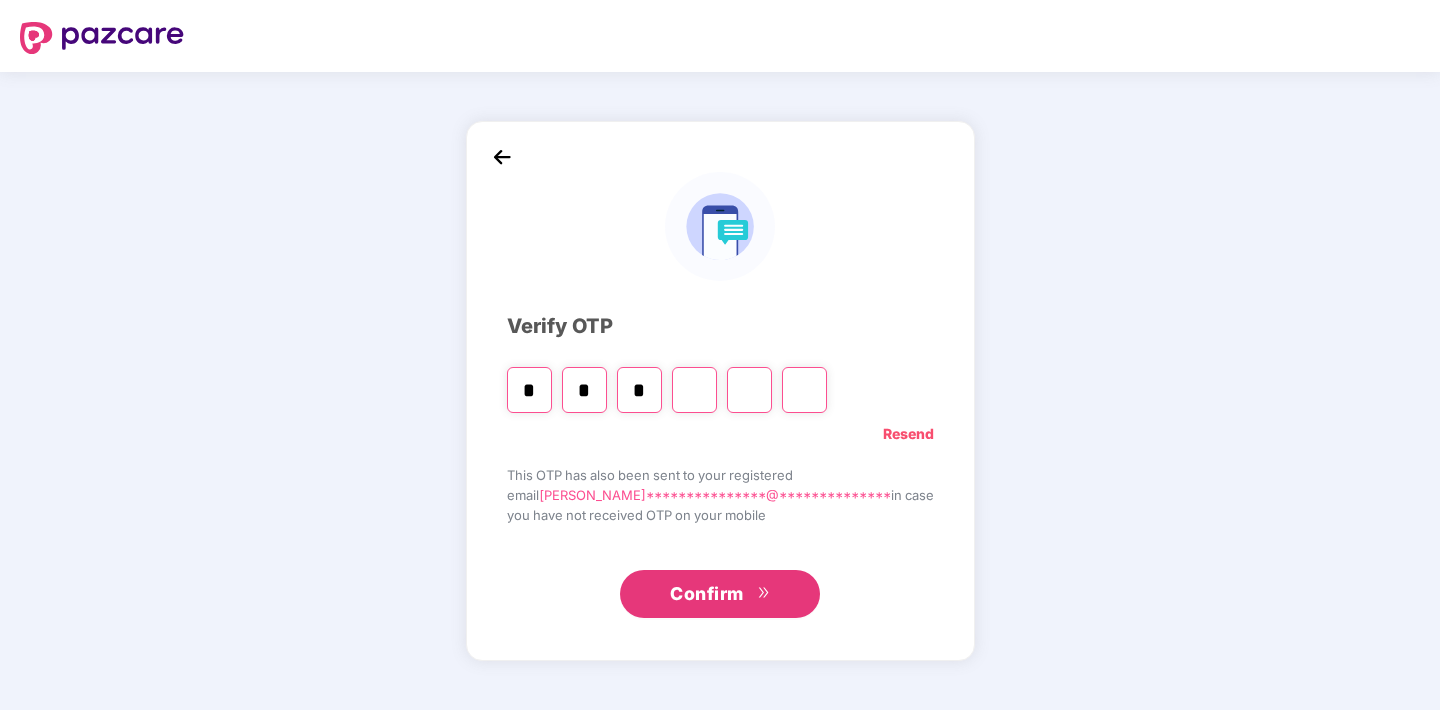 type on "*" 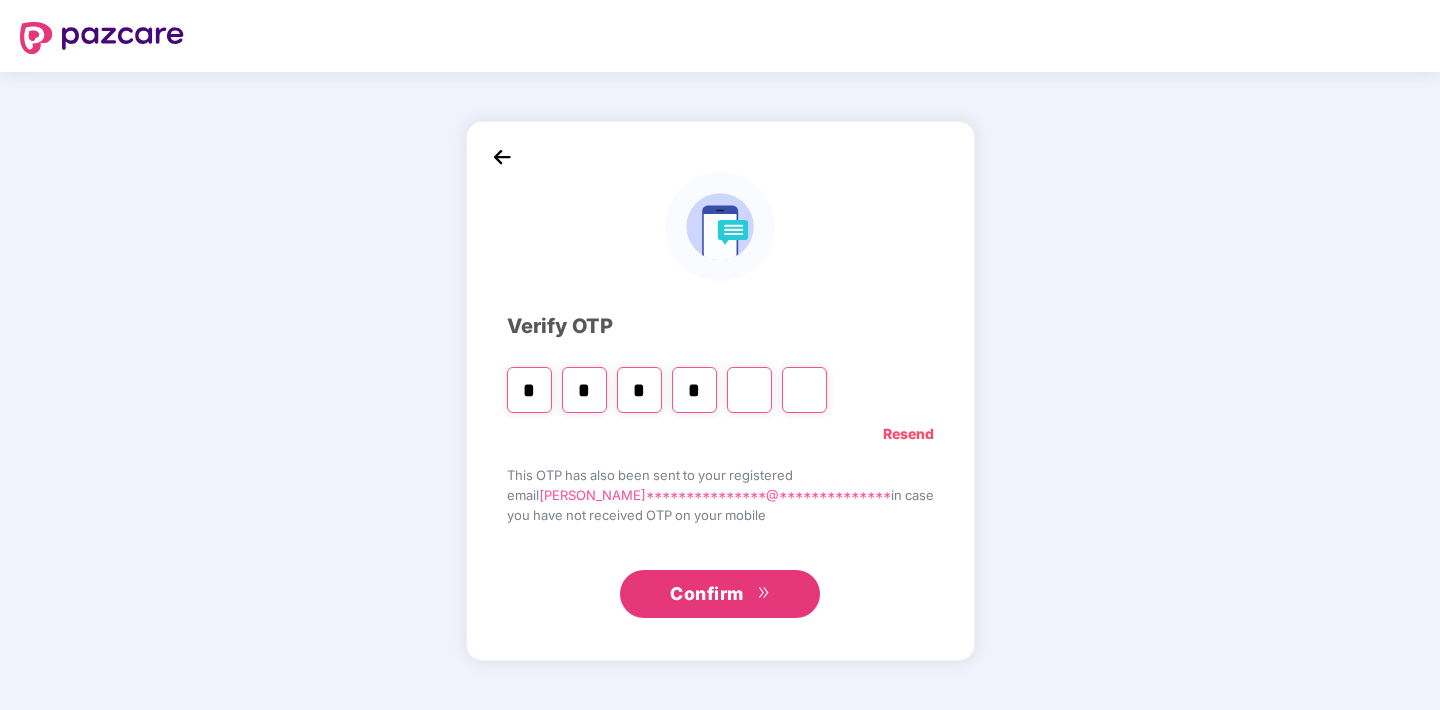 type on "*" 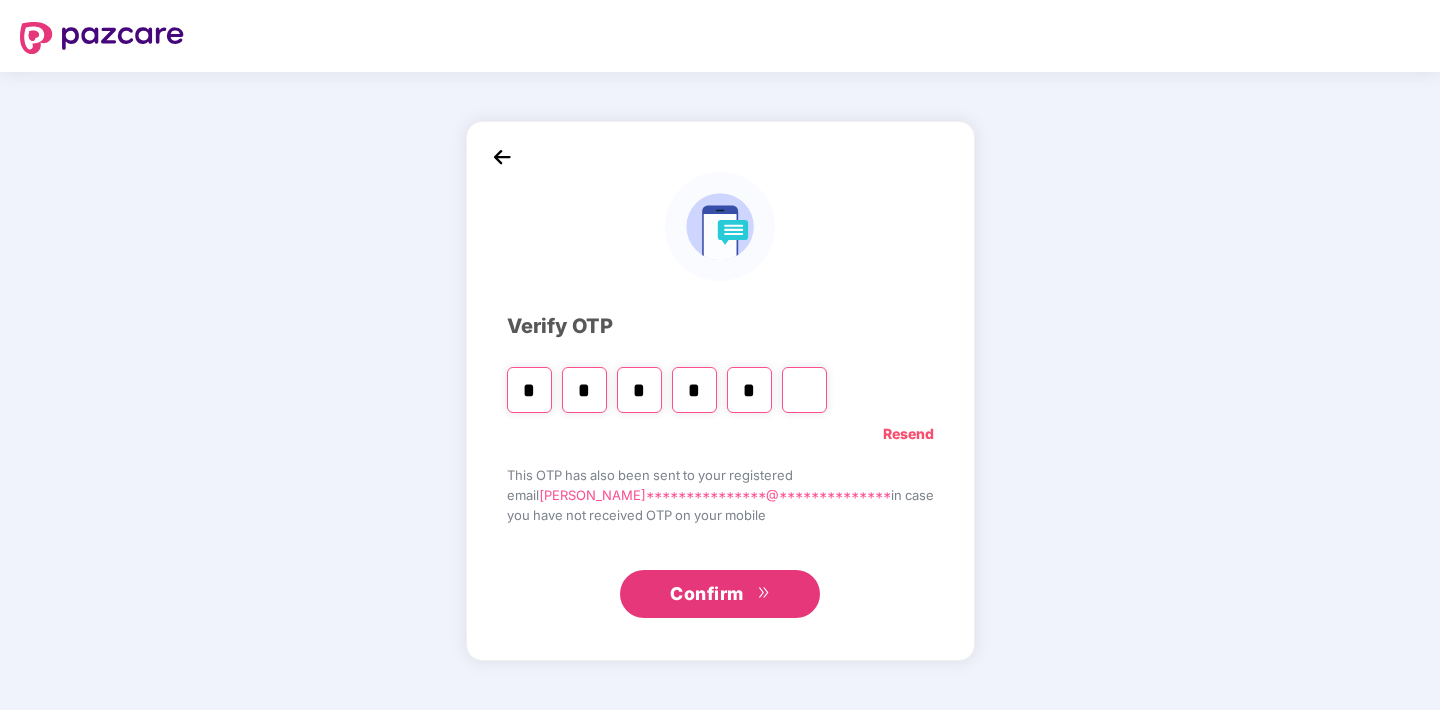 type on "*" 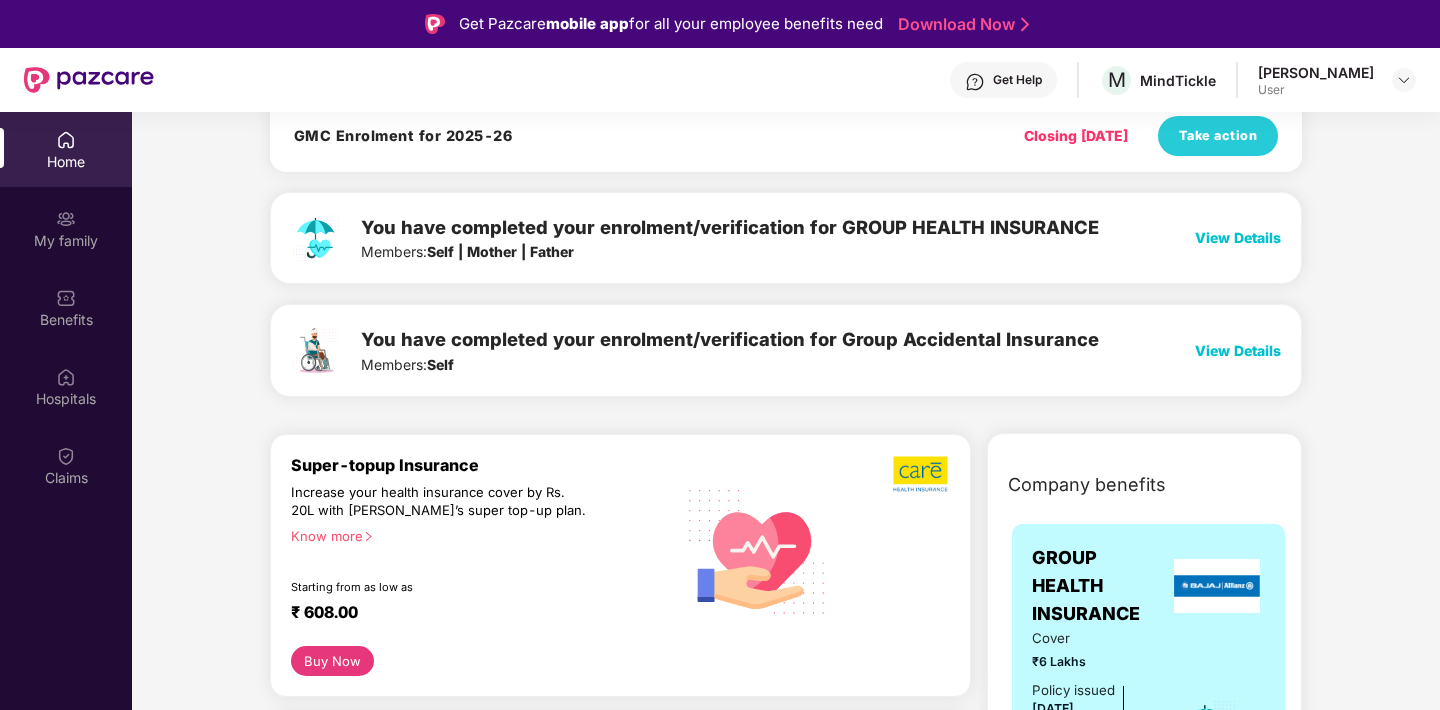 scroll, scrollTop: 0, scrollLeft: 0, axis: both 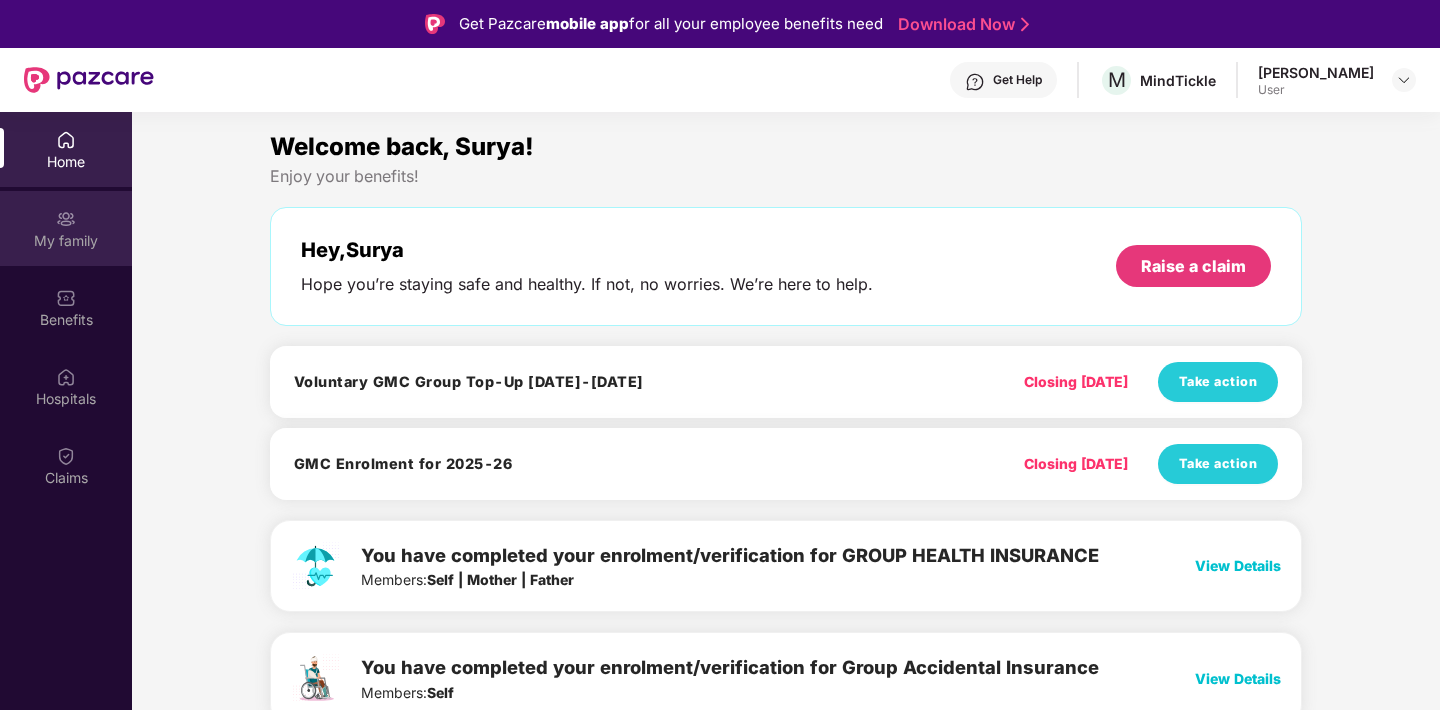 click on "My family" at bounding box center (66, 241) 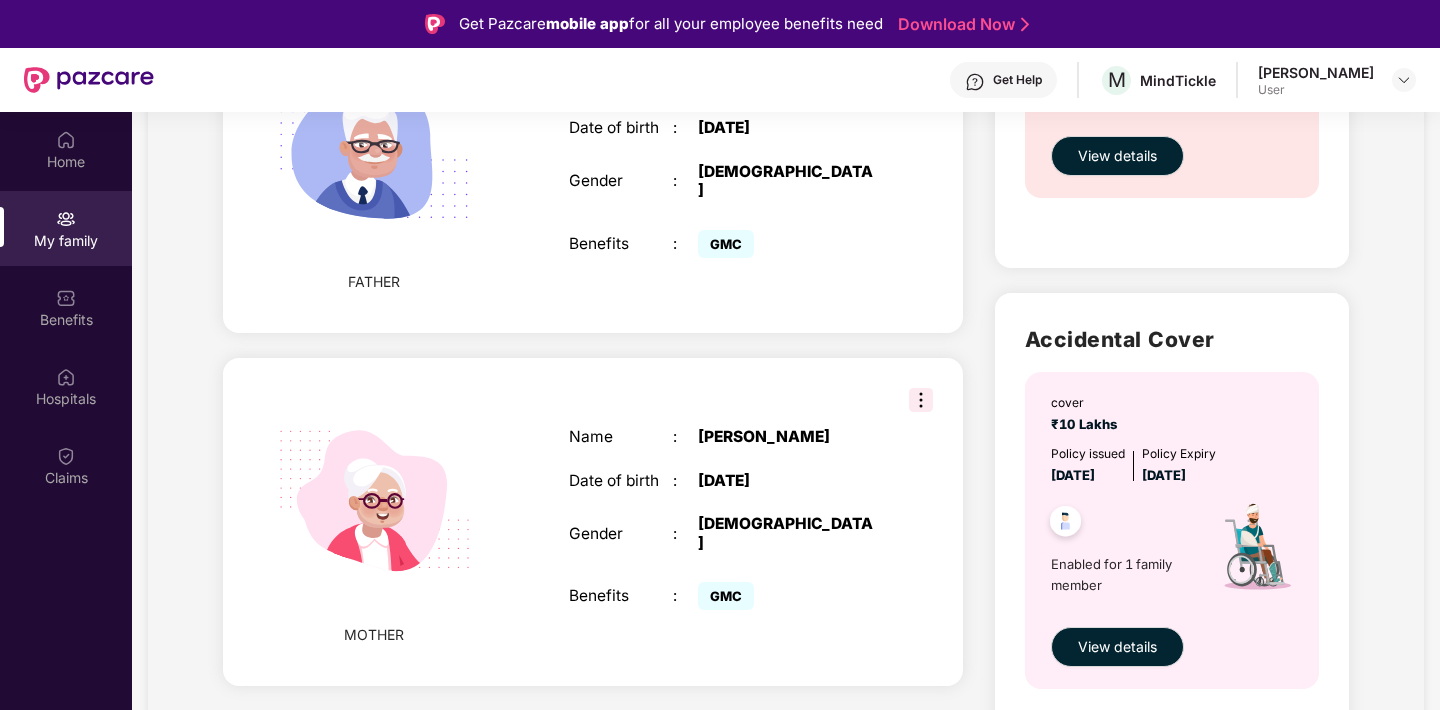 scroll, scrollTop: 944, scrollLeft: 0, axis: vertical 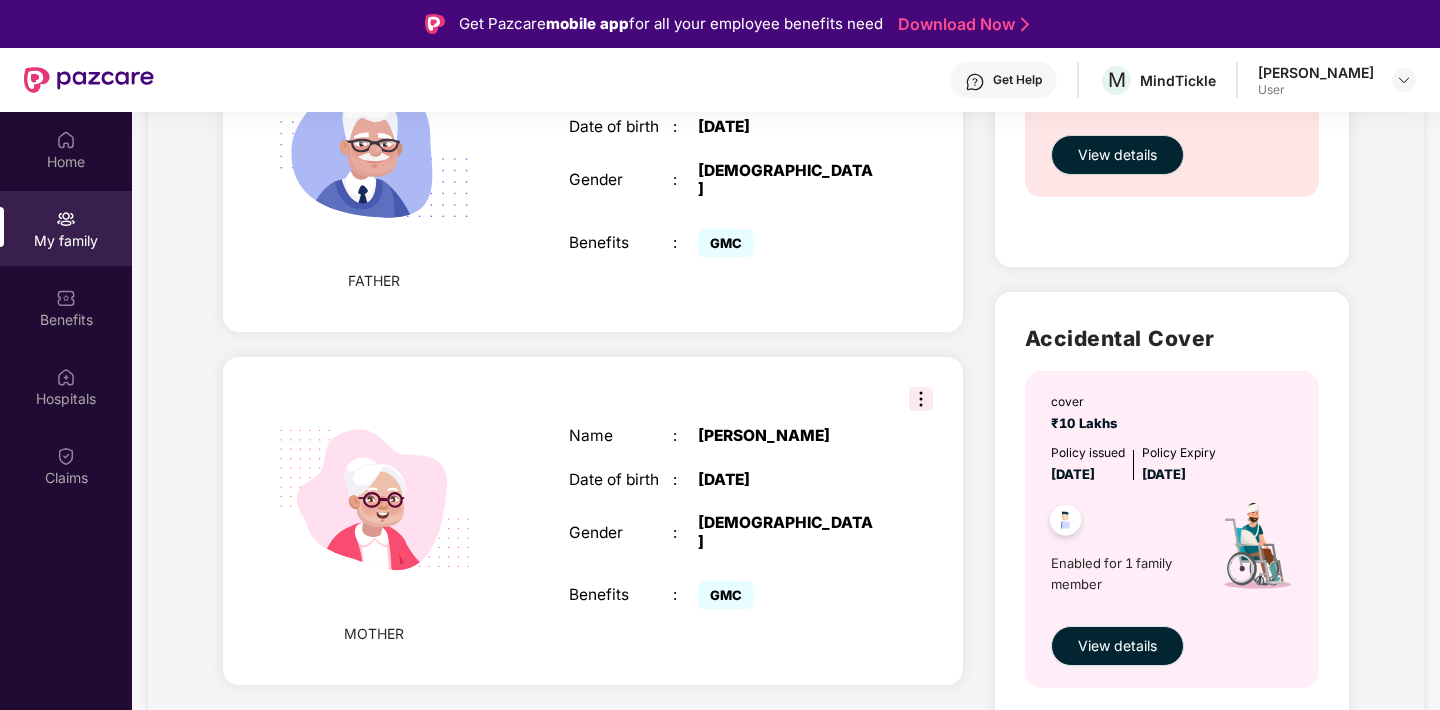 click on "View details" at bounding box center (1117, 646) 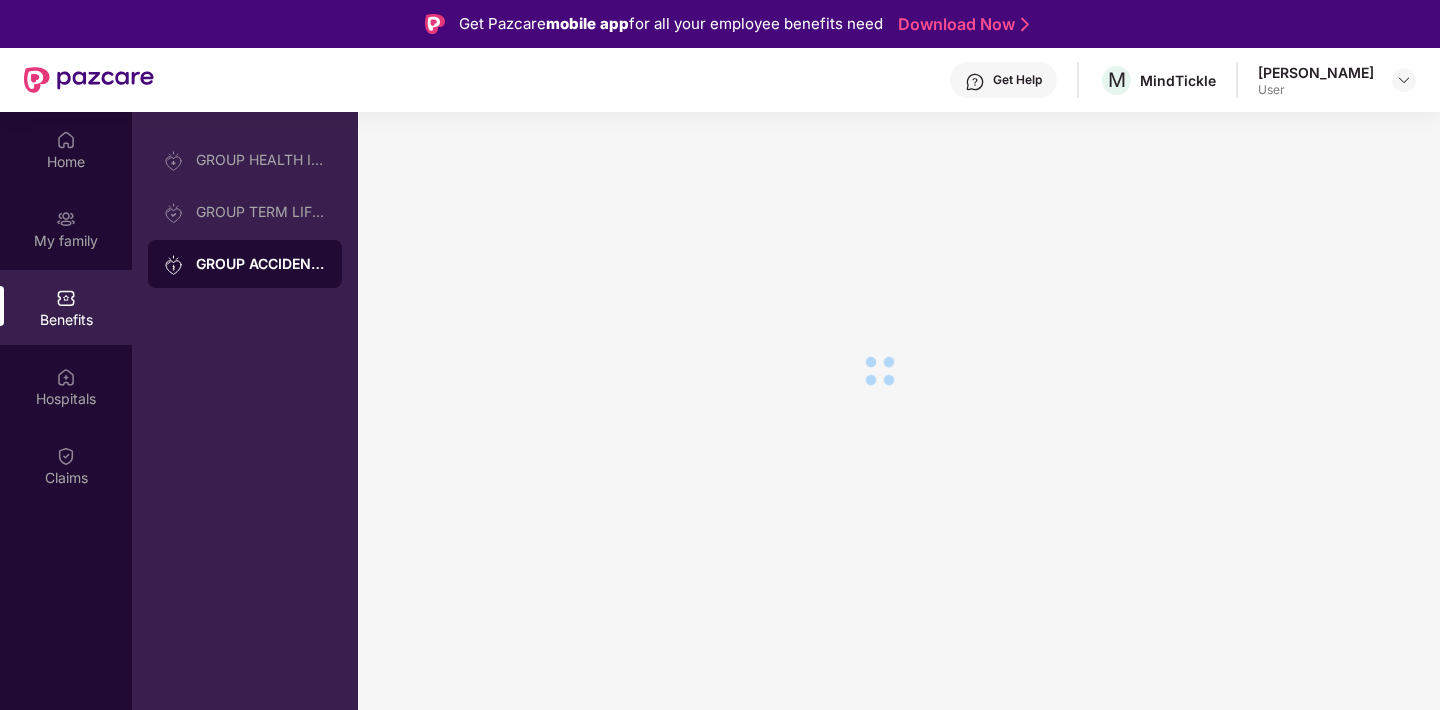 scroll, scrollTop: 0, scrollLeft: 0, axis: both 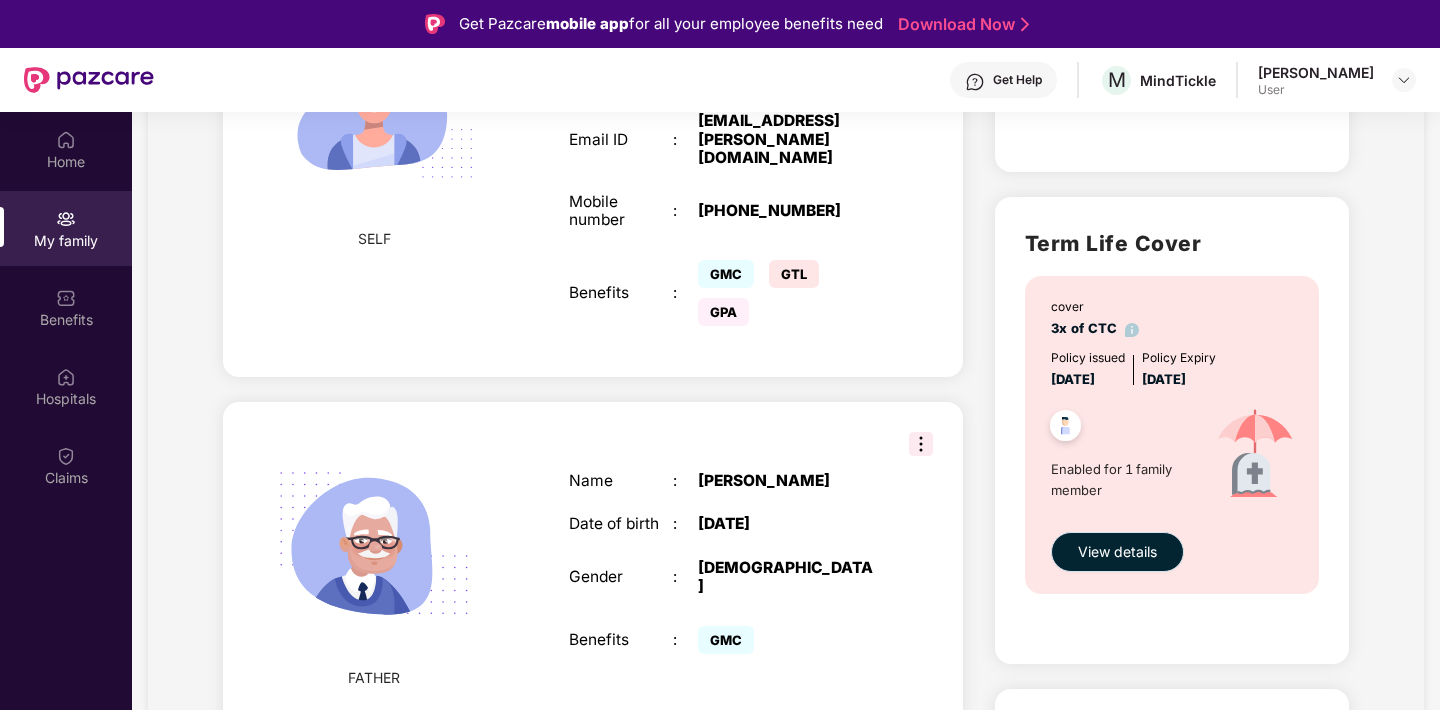 click on "View details" at bounding box center [1117, 552] 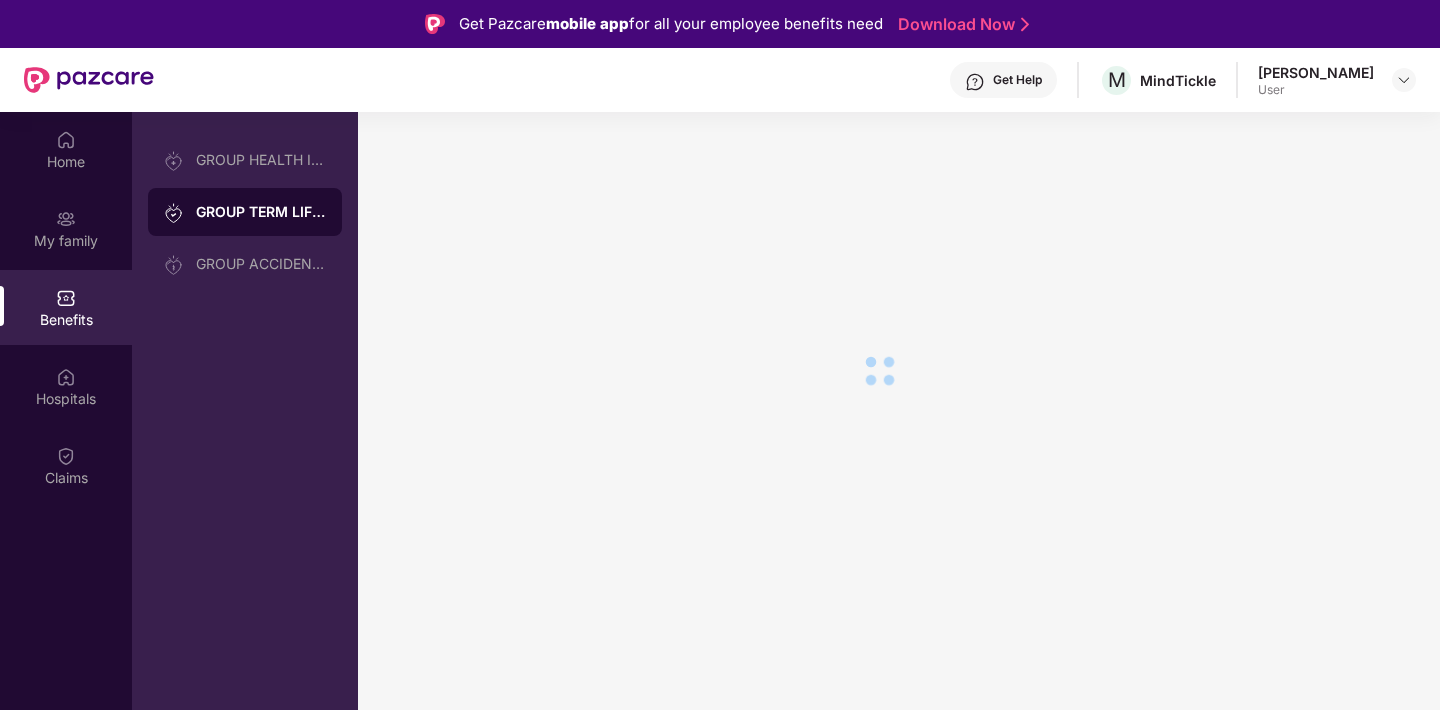 scroll, scrollTop: 0, scrollLeft: 0, axis: both 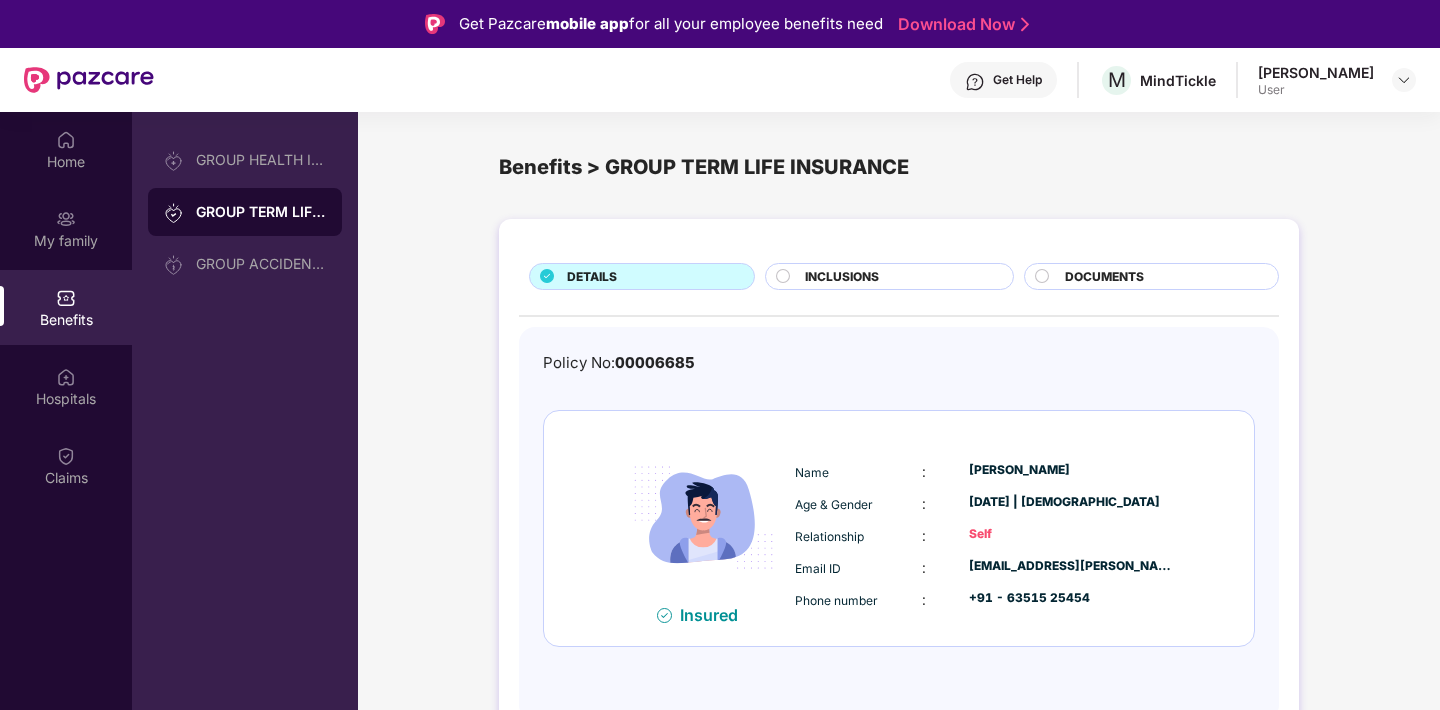 click on "INCLUSIONS" at bounding box center (899, 279) 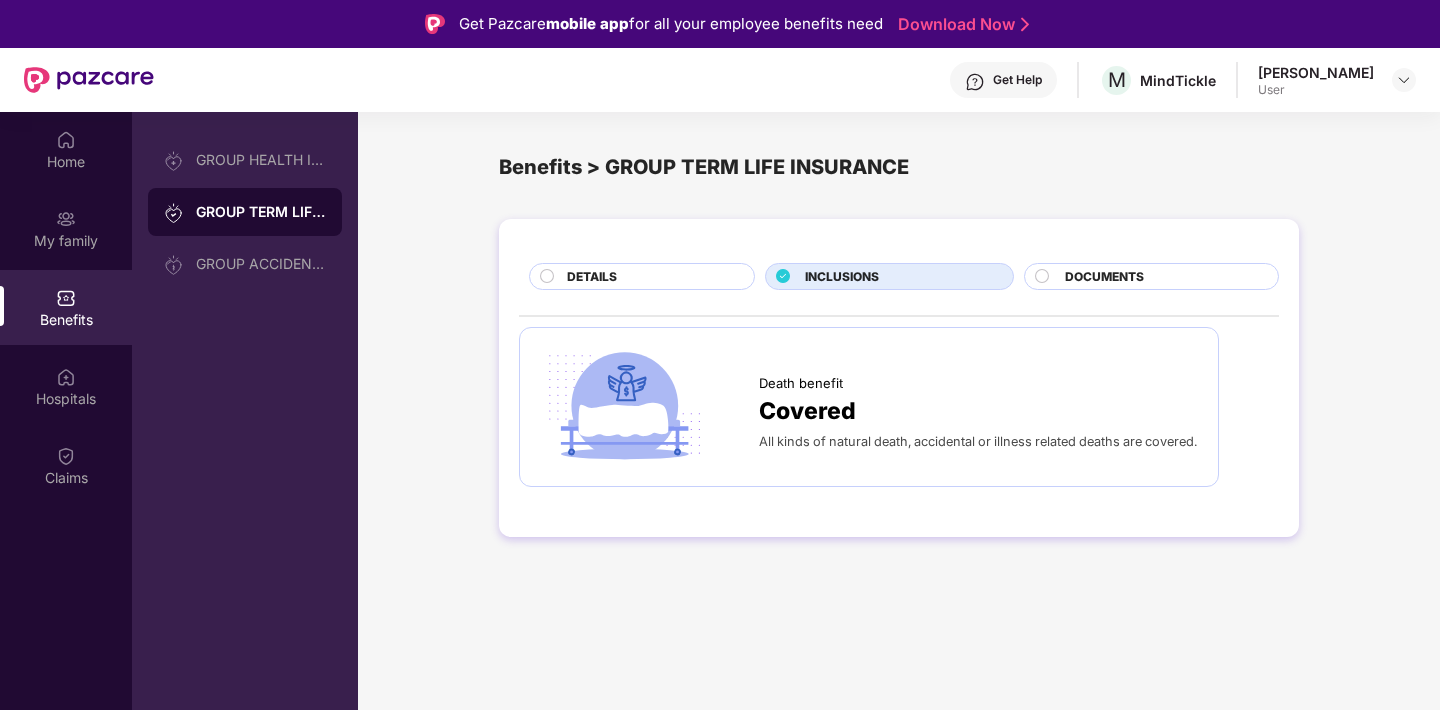 click on "DOCUMENTS" at bounding box center [1104, 277] 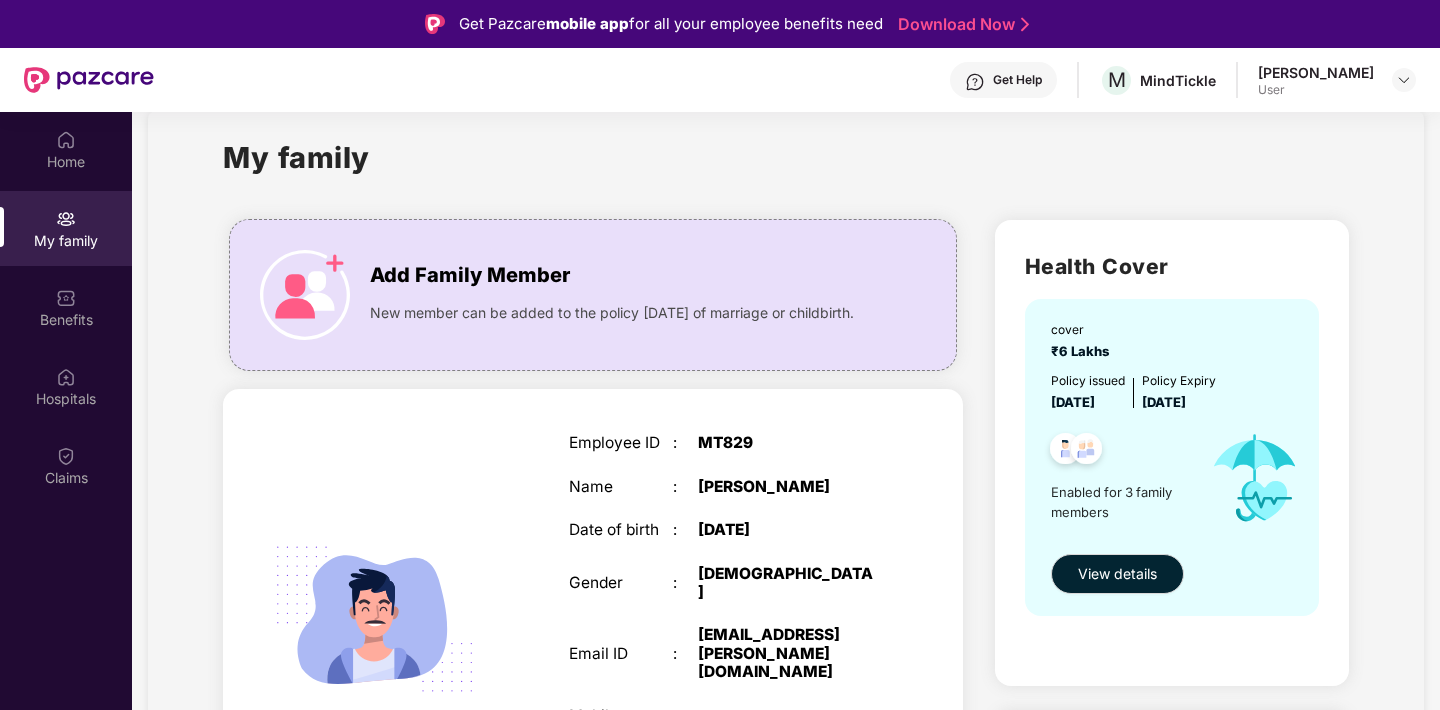 scroll, scrollTop: 47, scrollLeft: 0, axis: vertical 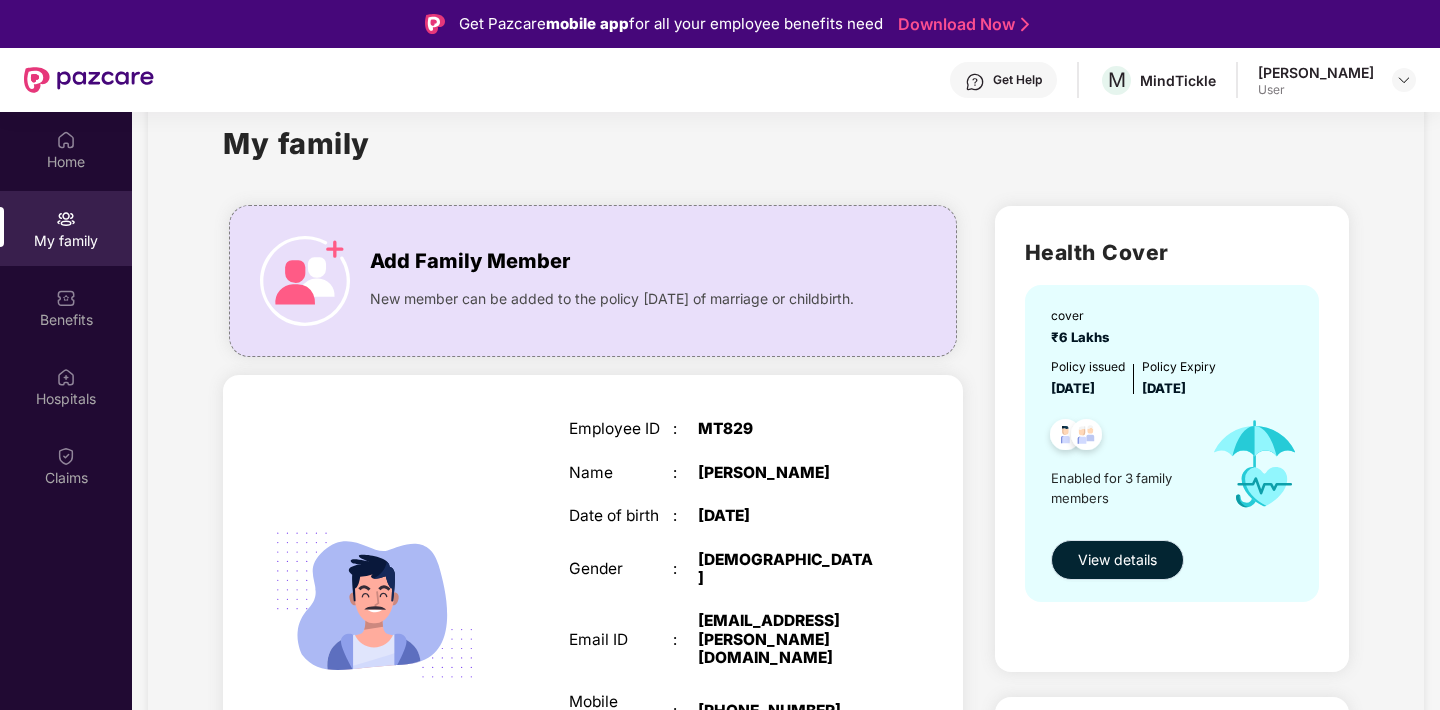 click on "View details" at bounding box center (1117, 560) 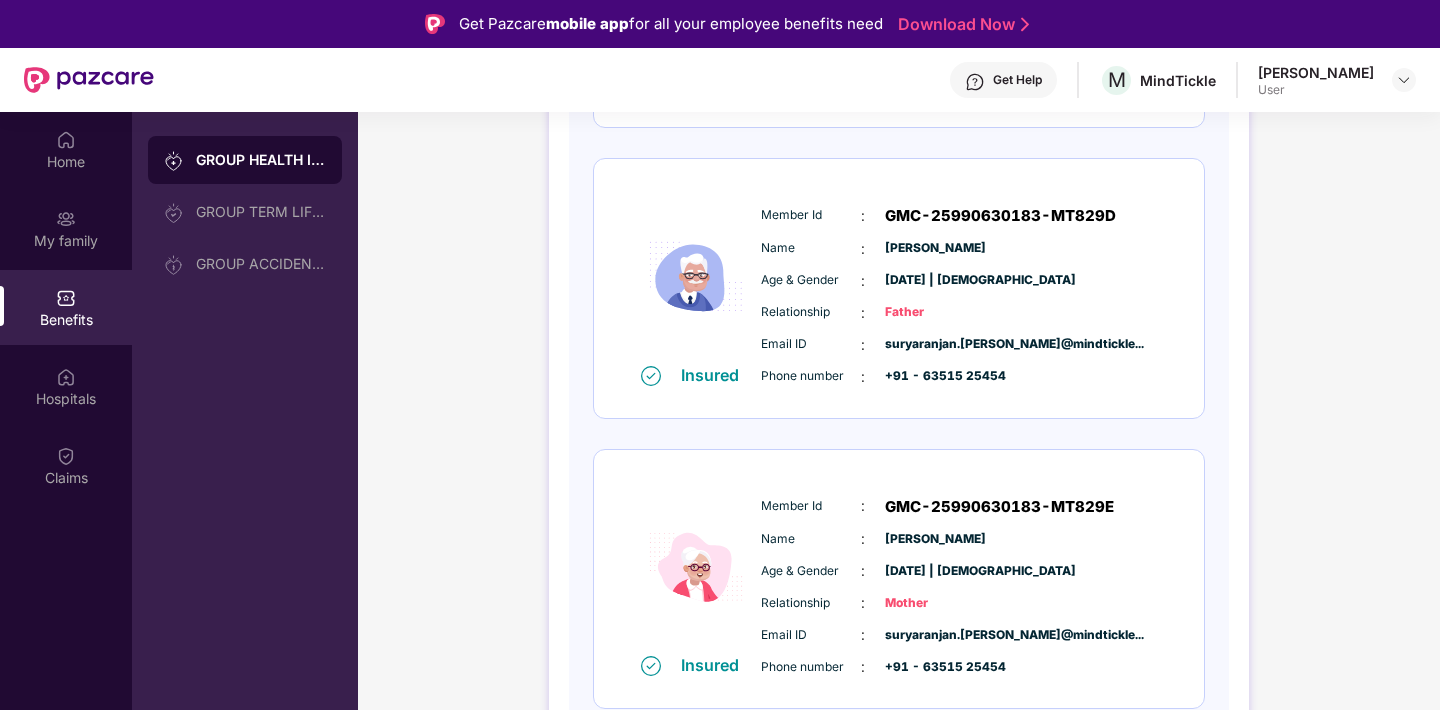 scroll, scrollTop: 549, scrollLeft: 0, axis: vertical 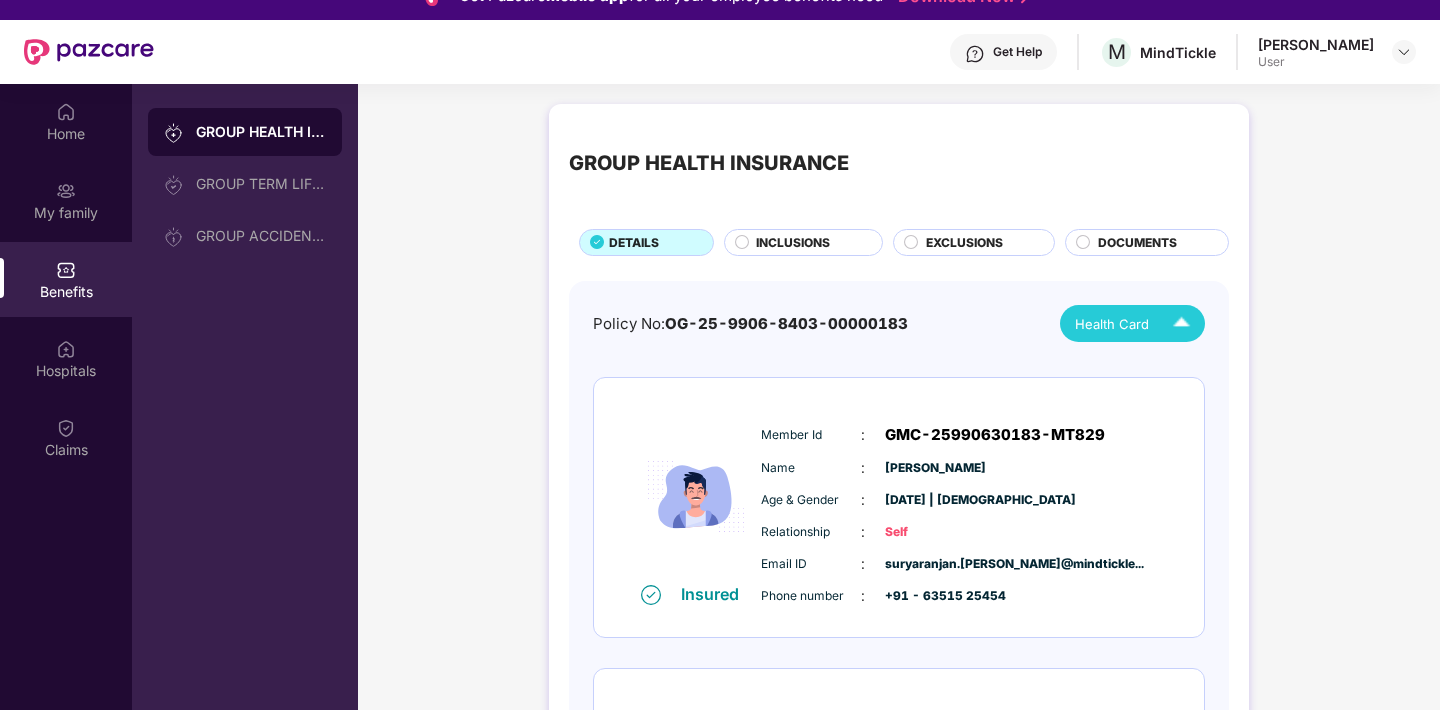 click on "[PERSON_NAME] [PERSON_NAME] [PERSON_NAME]" at bounding box center (1054, 346) 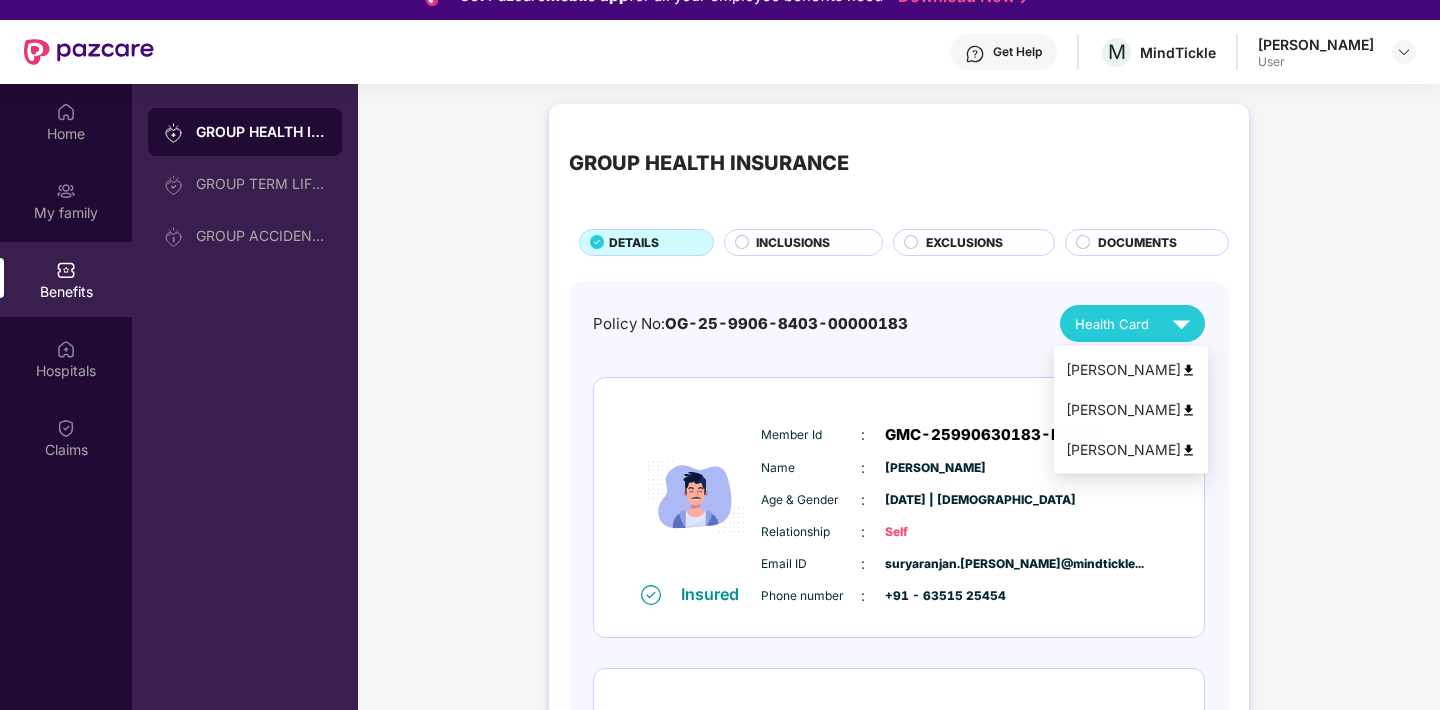 click on "GROUP HEALTH INSURANCE DETAILS INCLUSIONS EXCLUSIONS DOCUMENTS Policy No:  OG-25-9906-8403-00000183 Health Card Insured Member Id : GMC-25990630183-MT829 Name : [PERSON_NAME] Age & Gender : [DATE] | [DEMOGRAPHIC_DATA] Relationship : Self Email ID : [PERSON_NAME]... Phone number : +91 - 63515 25454 Insured Member Id : GMC-25990630183-MT829D Name : [PERSON_NAME] Age & Gender : [DATE] | [DEMOGRAPHIC_DATA] Relationship : Father Email ID : [PERSON_NAME]... Phone number : +91 - 63515 25454 Insured Member Id : GMC-25990630183-MT829E Name : [PERSON_NAME] Age & Gender : [DATE] | [DEMOGRAPHIC_DATA] Relationship : Mother Email ID : suryaranjan.[PERSON_NAME]@mindtickle... Phone number : +91 - 63515 25454" at bounding box center (899, 718) 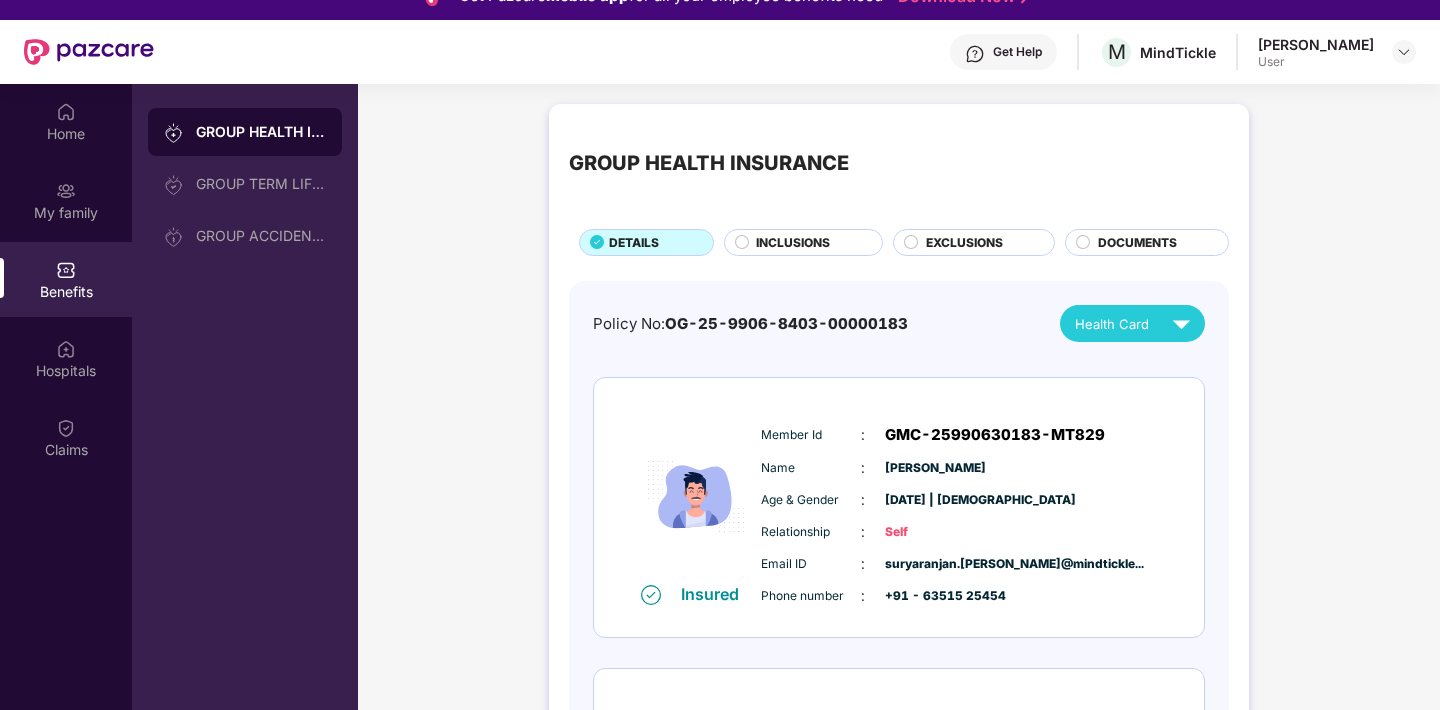 click on "INCLUSIONS" at bounding box center [793, 243] 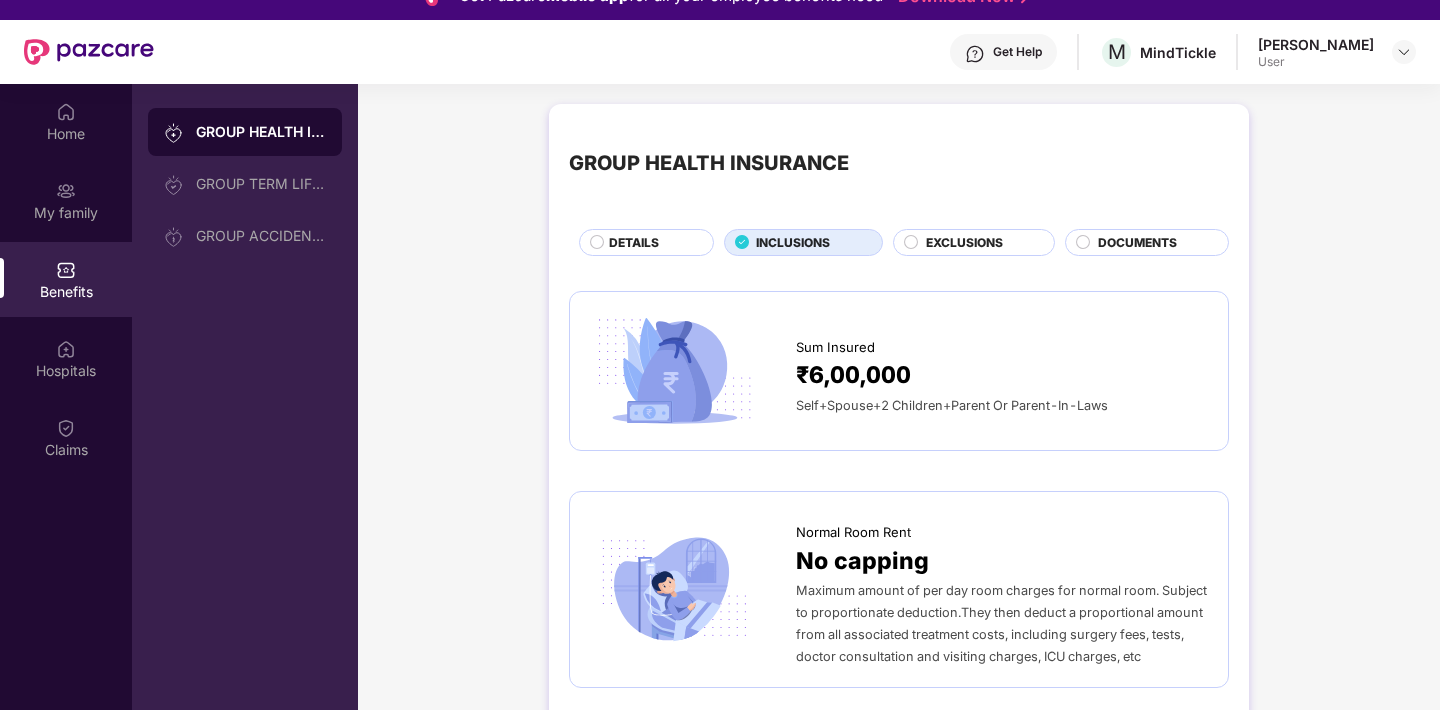click on "Self+Spouse+2 Children+Parent Or Parent-In-Laws" at bounding box center [952, 405] 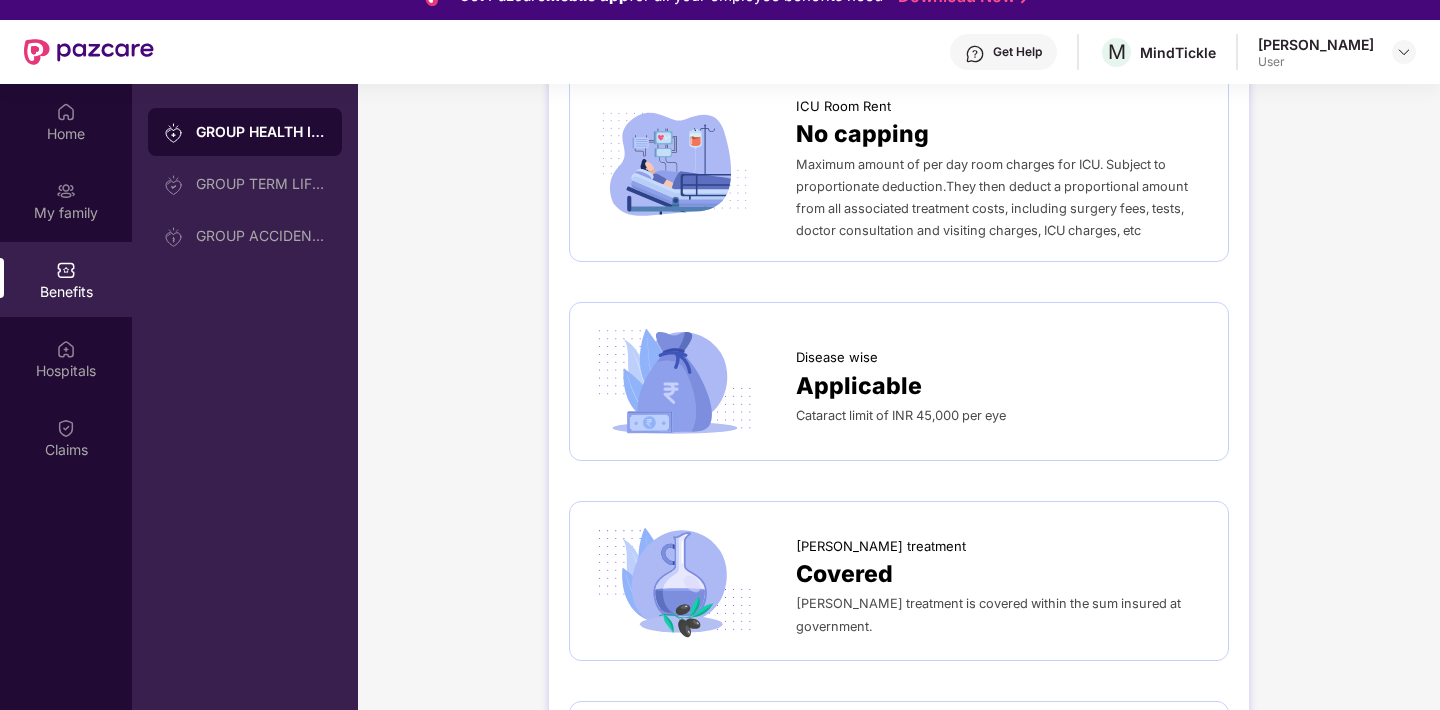 scroll, scrollTop: 0, scrollLeft: 0, axis: both 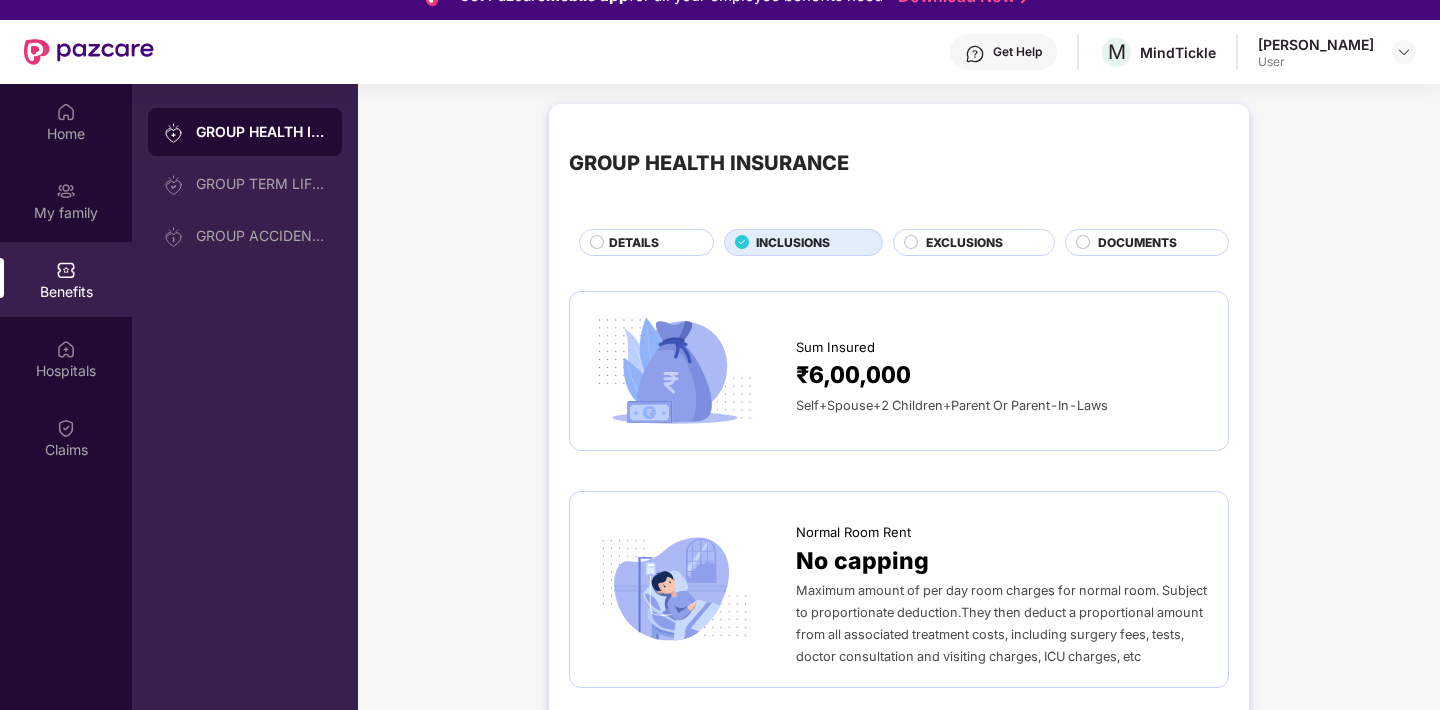 click on "EXCLUSIONS" at bounding box center (964, 243) 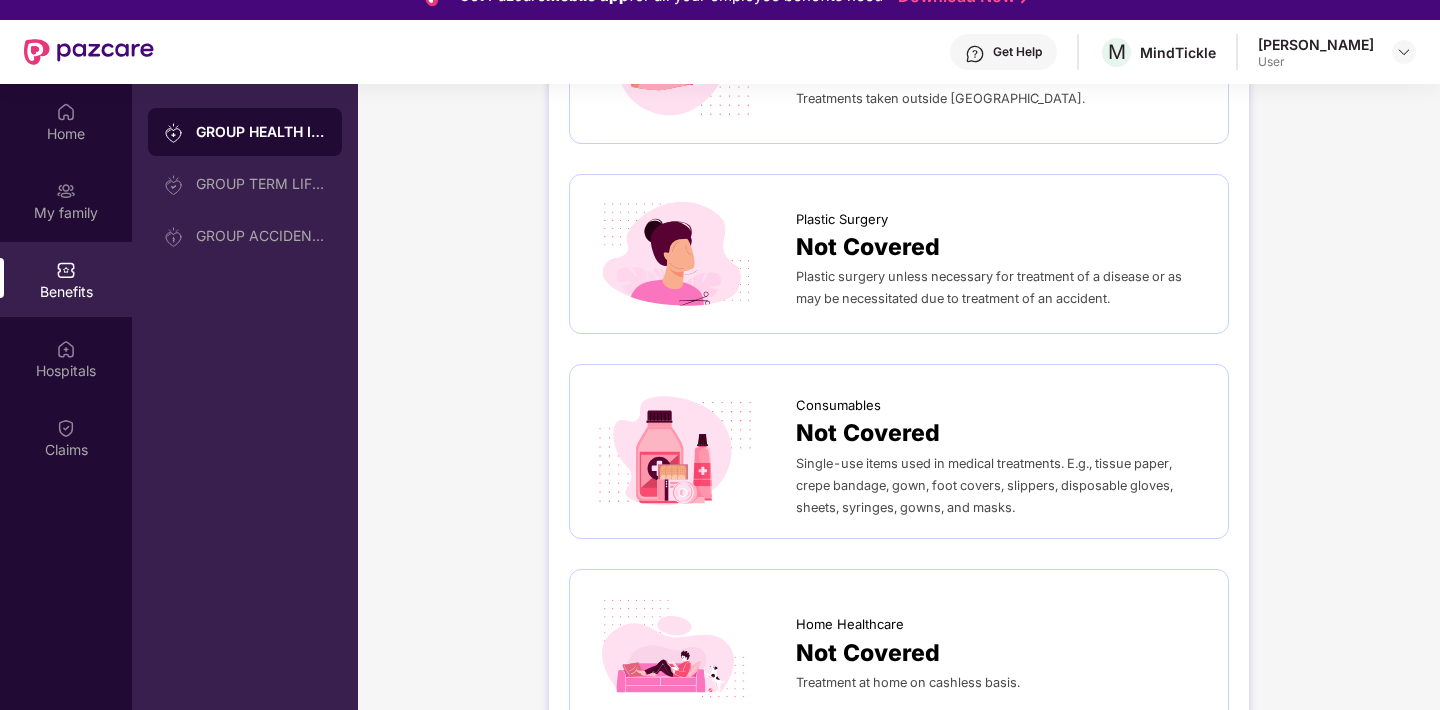 scroll, scrollTop: 1079, scrollLeft: 0, axis: vertical 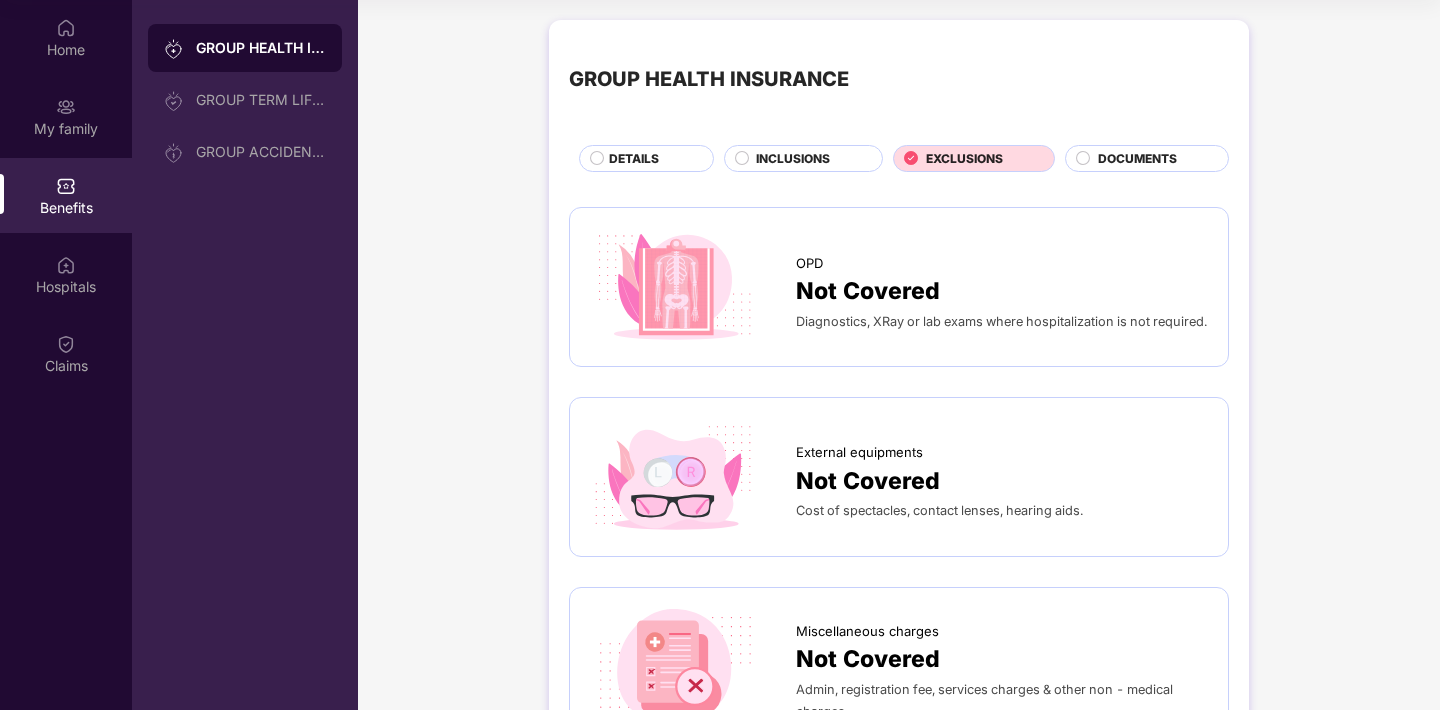 click on "DOCUMENTS" at bounding box center (1137, 159) 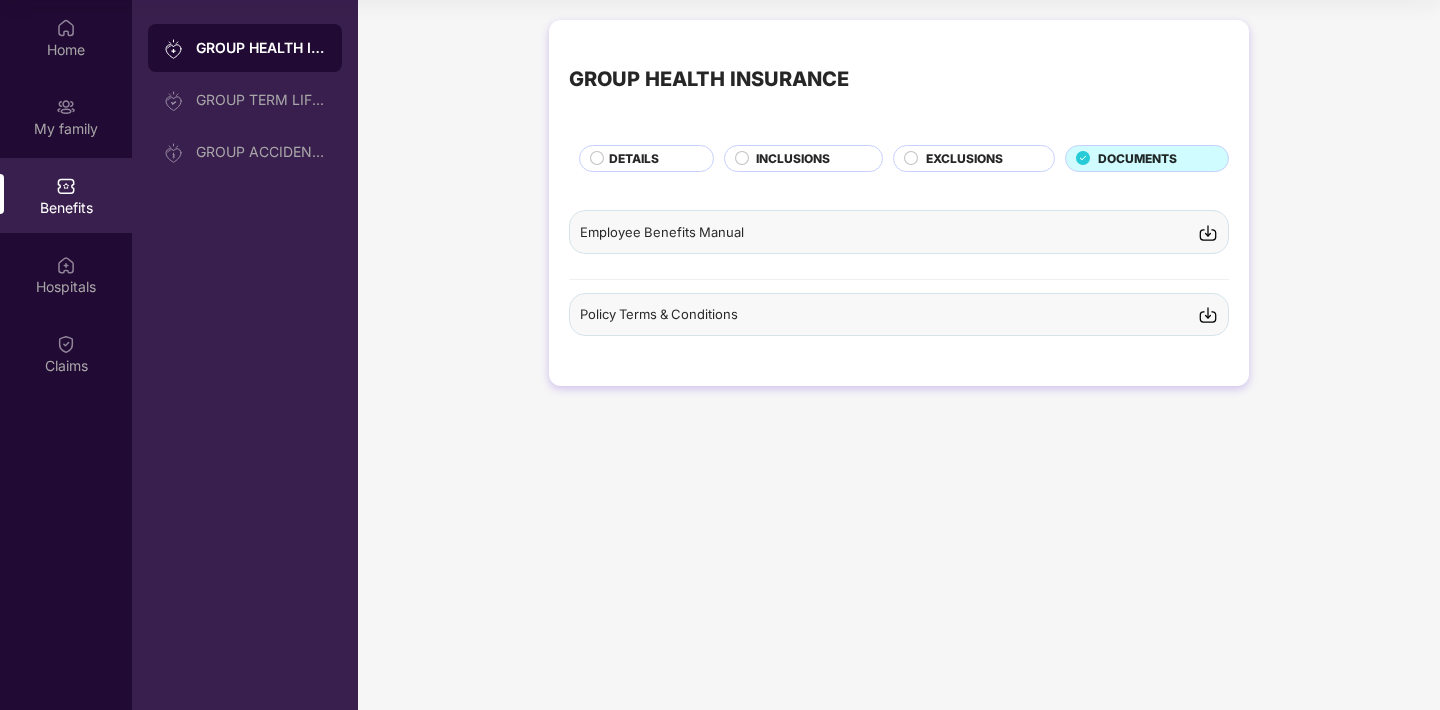 click on "Employee Benefits Manual" at bounding box center (899, 231) 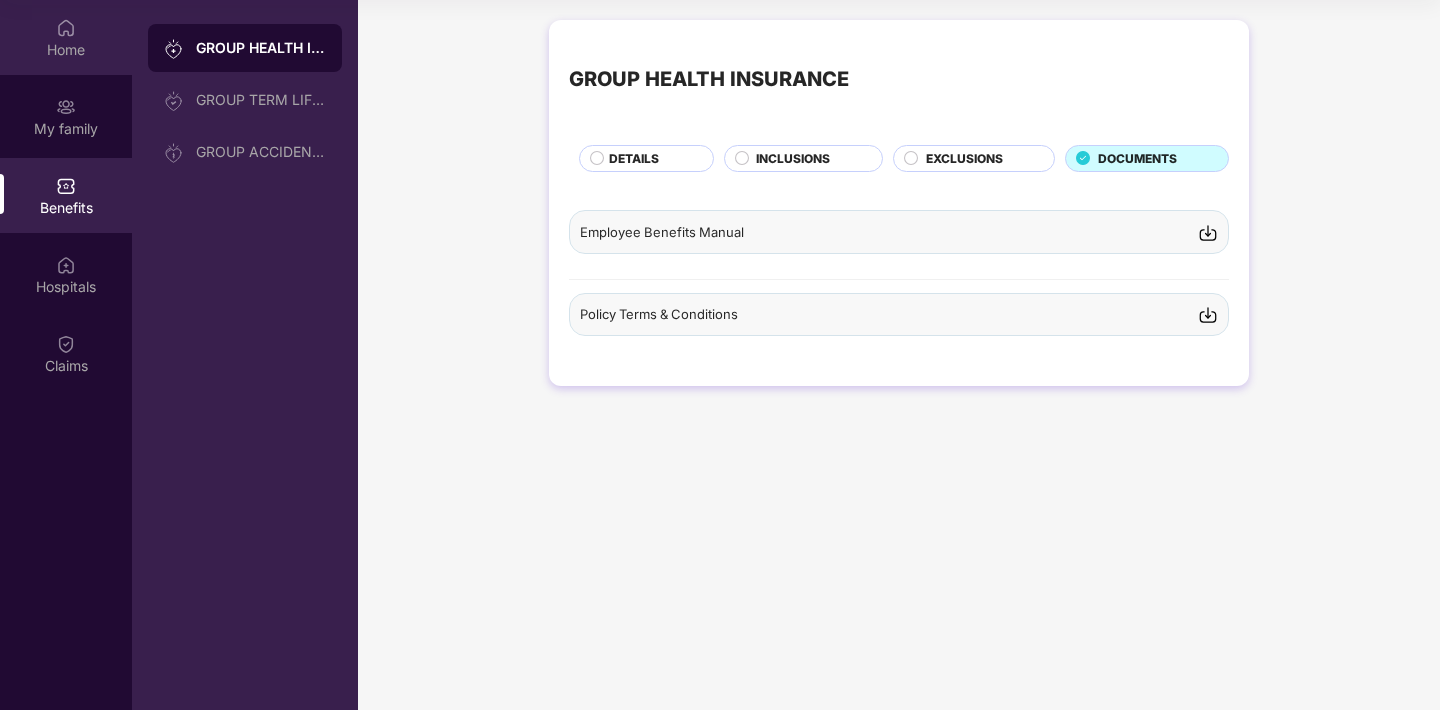 click on "Home" at bounding box center (66, 50) 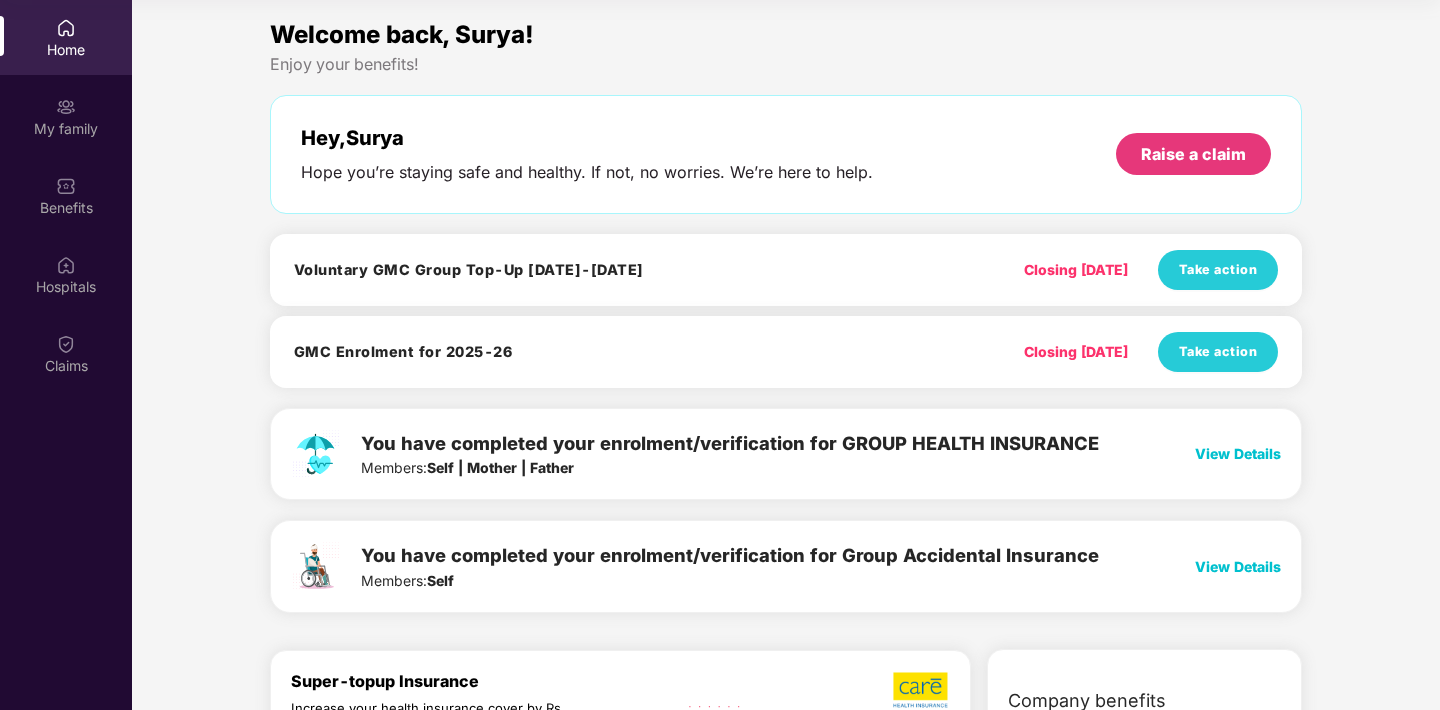 click on "GMC Enrolment for 2025-26" at bounding box center (403, 352) 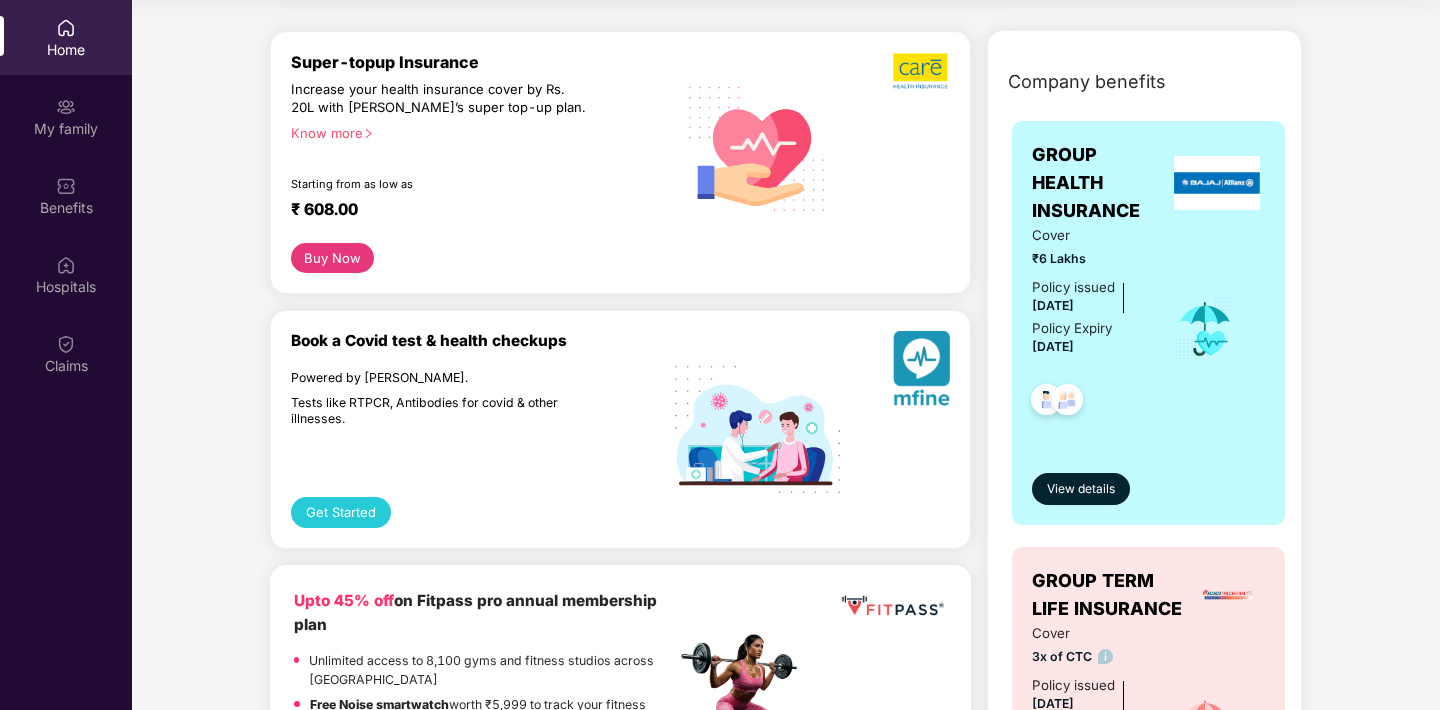 scroll, scrollTop: 0, scrollLeft: 0, axis: both 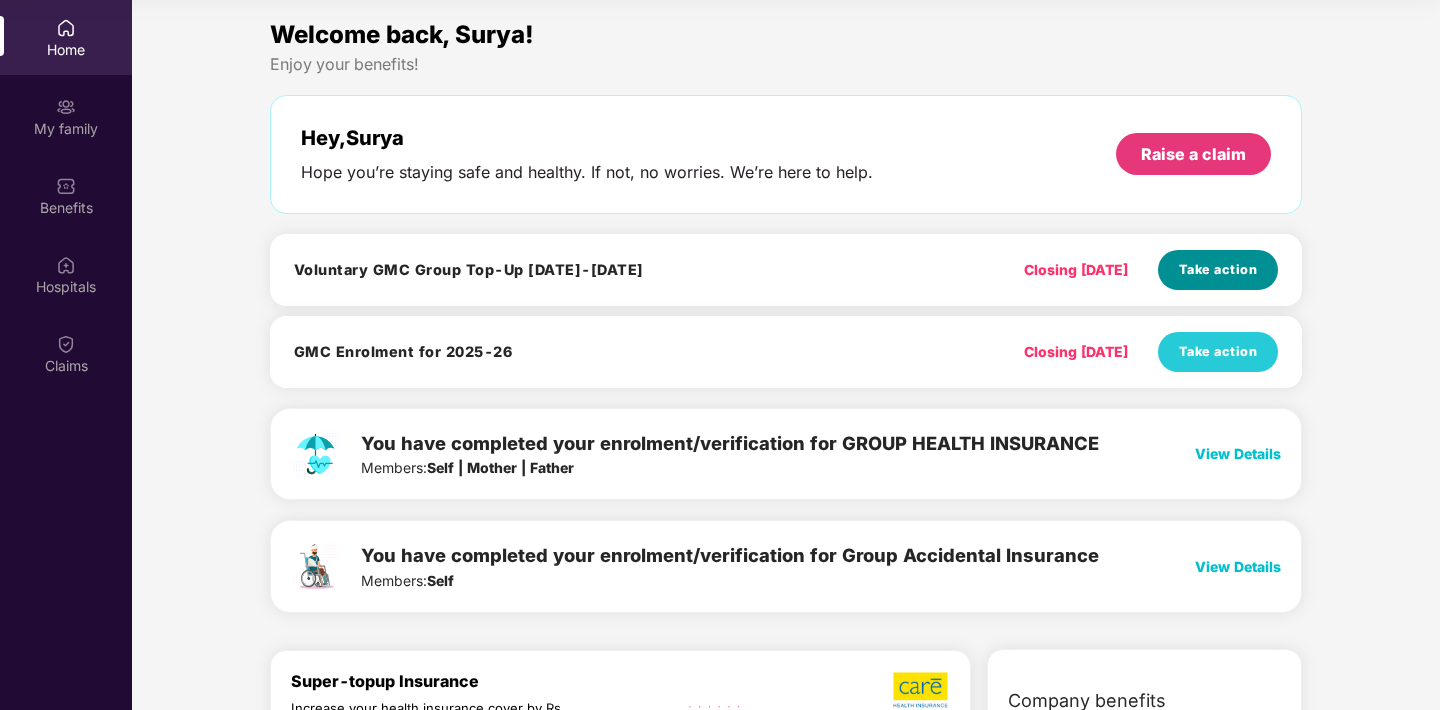 click on "Take action" at bounding box center [1218, 270] 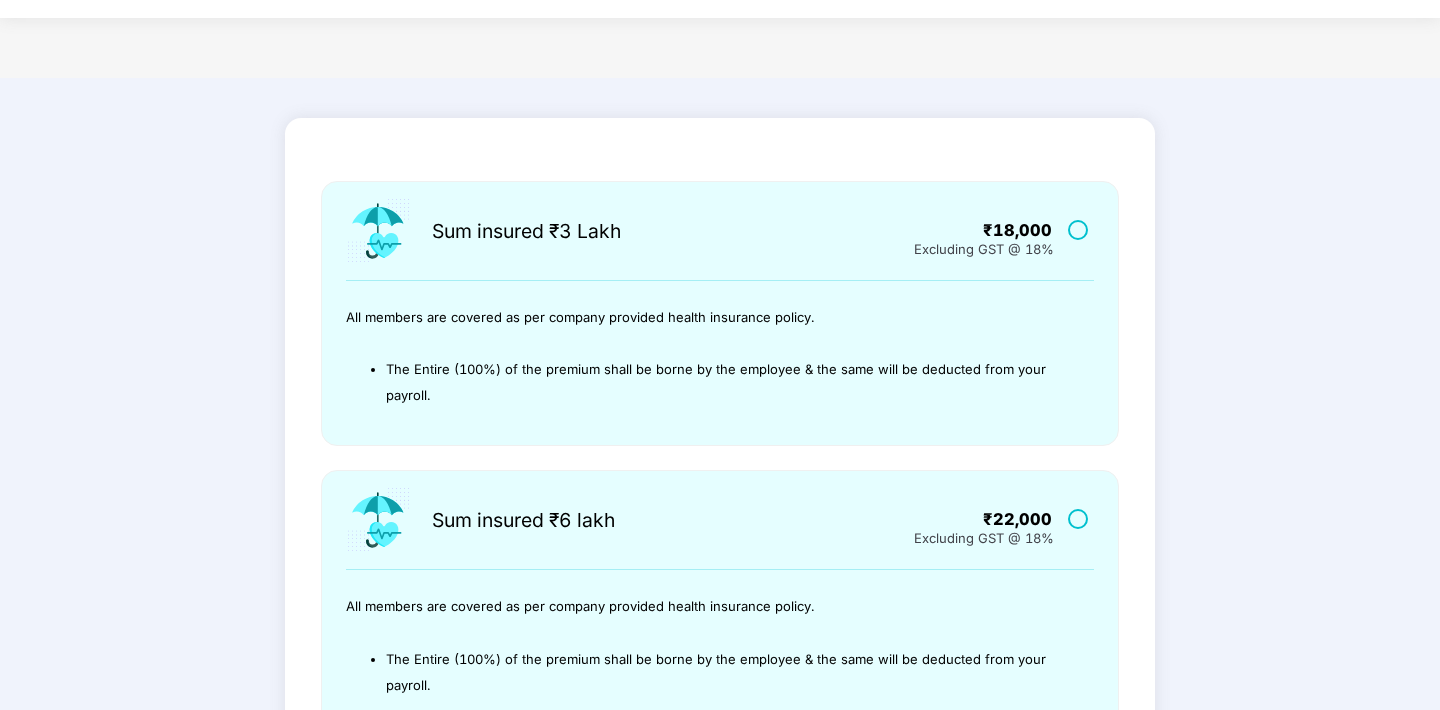 scroll, scrollTop: 0, scrollLeft: 0, axis: both 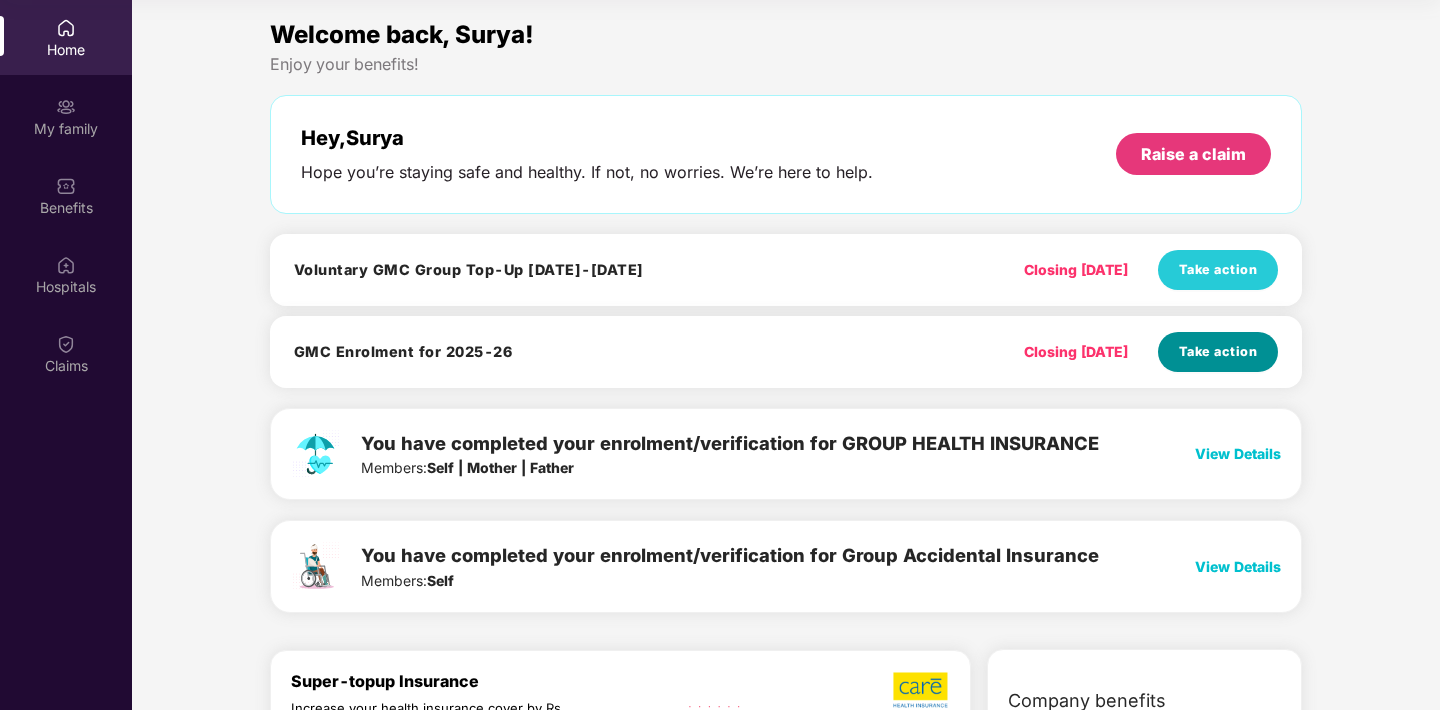 click on "Take action" at bounding box center [1218, 352] 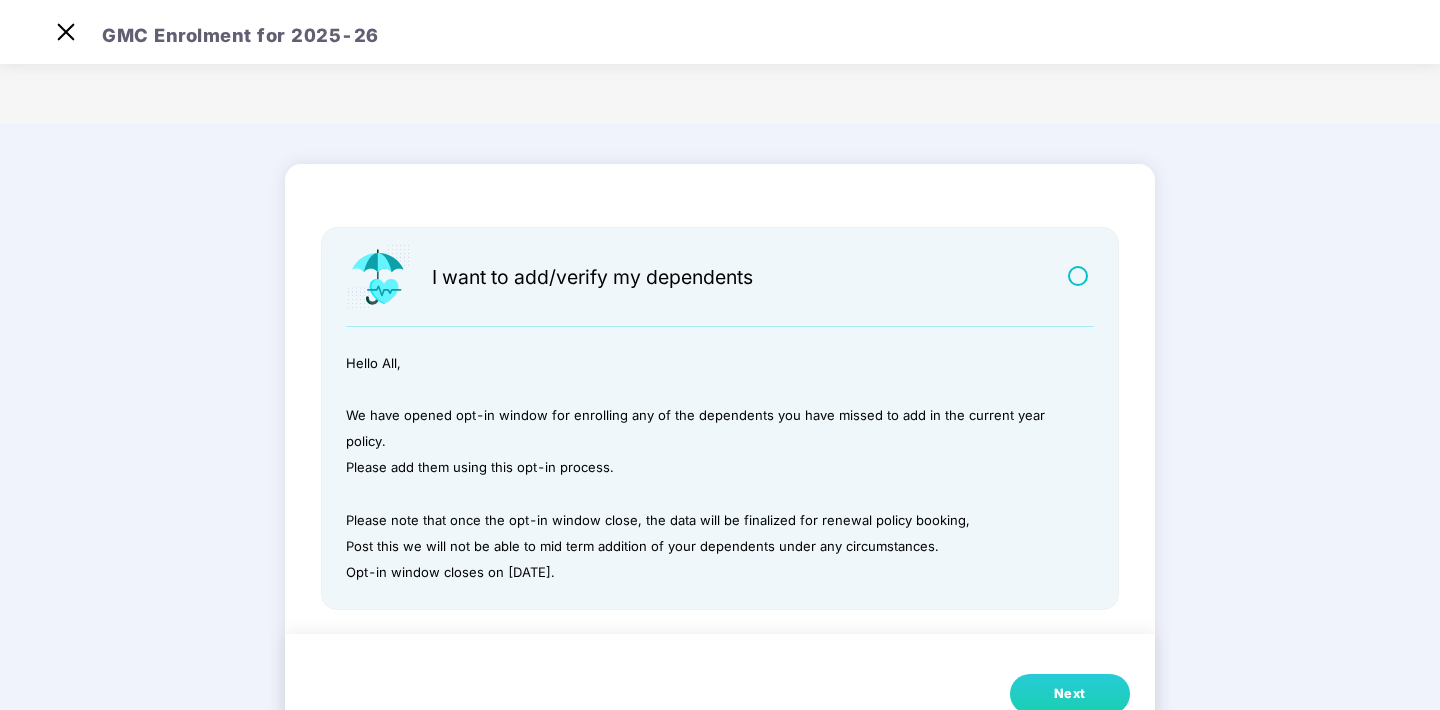 scroll, scrollTop: 48, scrollLeft: 0, axis: vertical 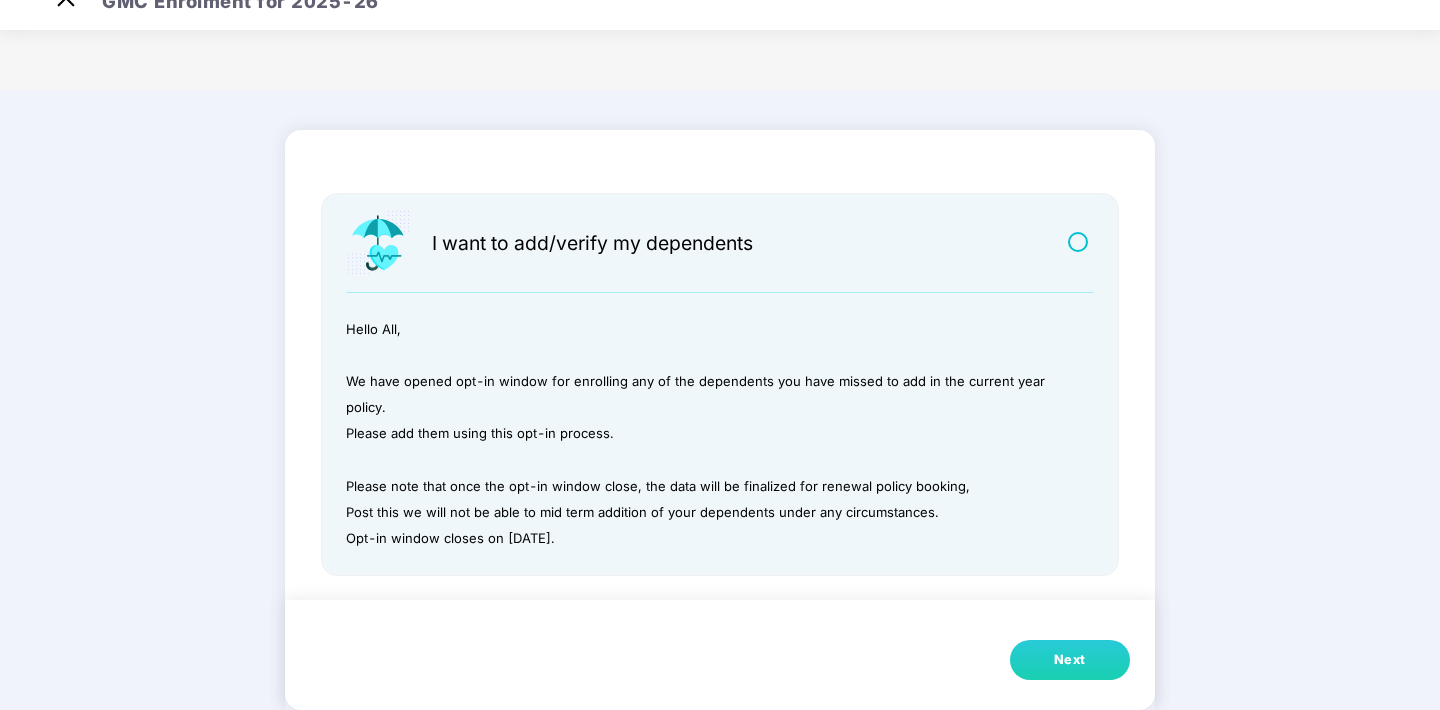 click on "Next" at bounding box center [1070, 660] 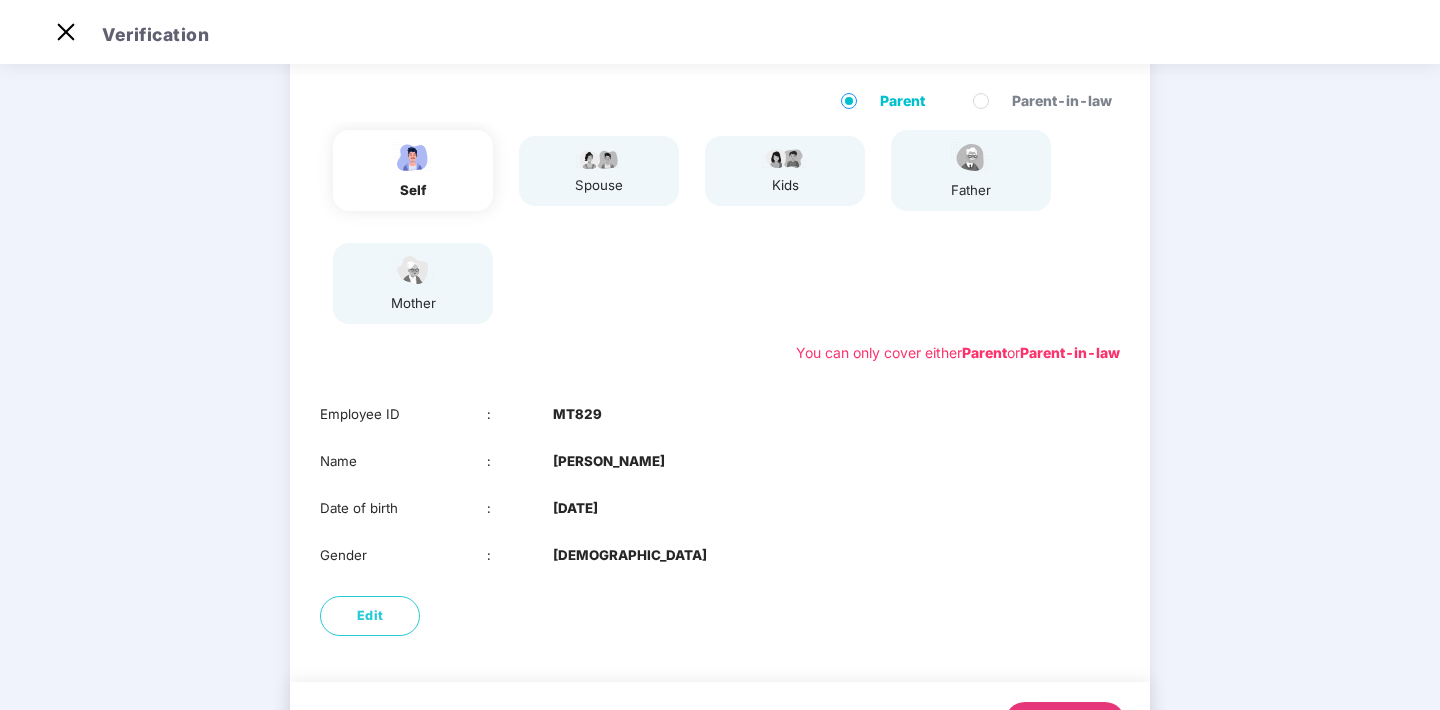 scroll, scrollTop: 153, scrollLeft: 0, axis: vertical 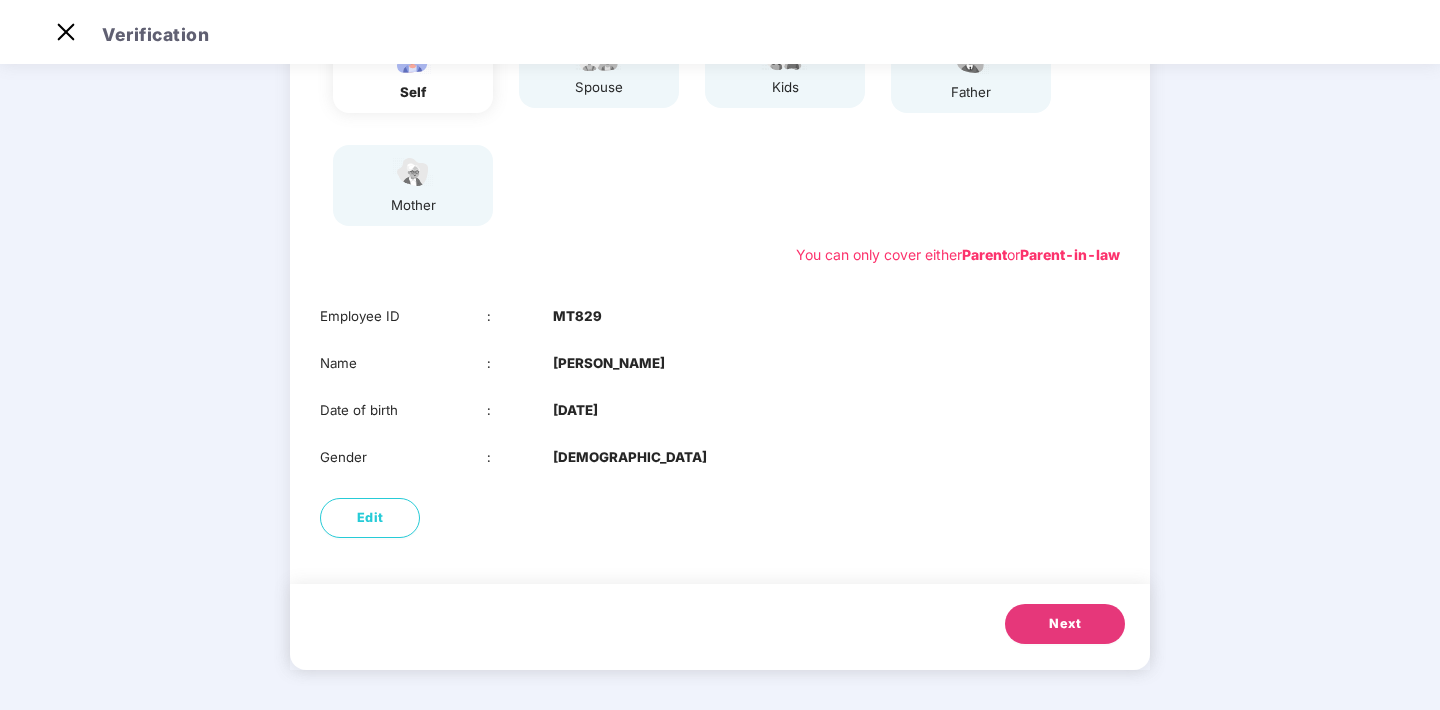click on "Next" at bounding box center (1065, 624) 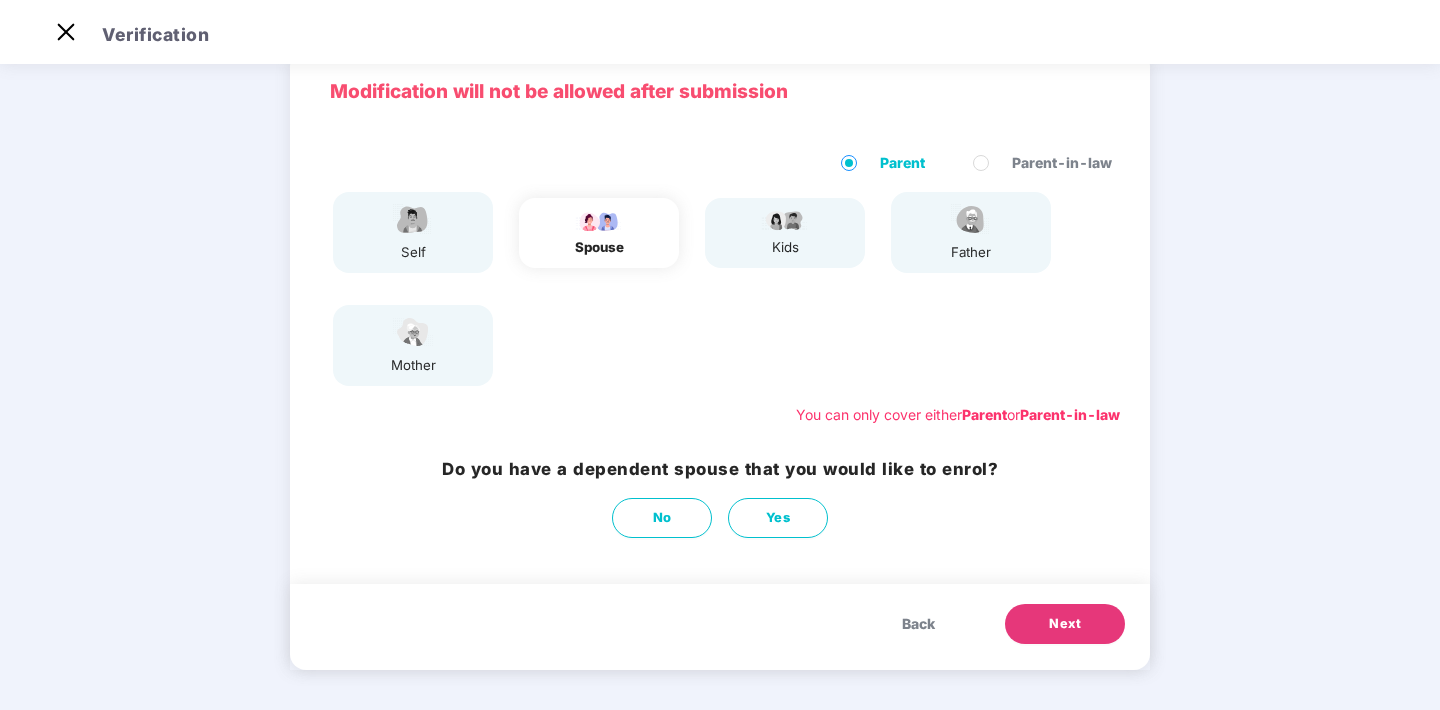 scroll, scrollTop: 90, scrollLeft: 0, axis: vertical 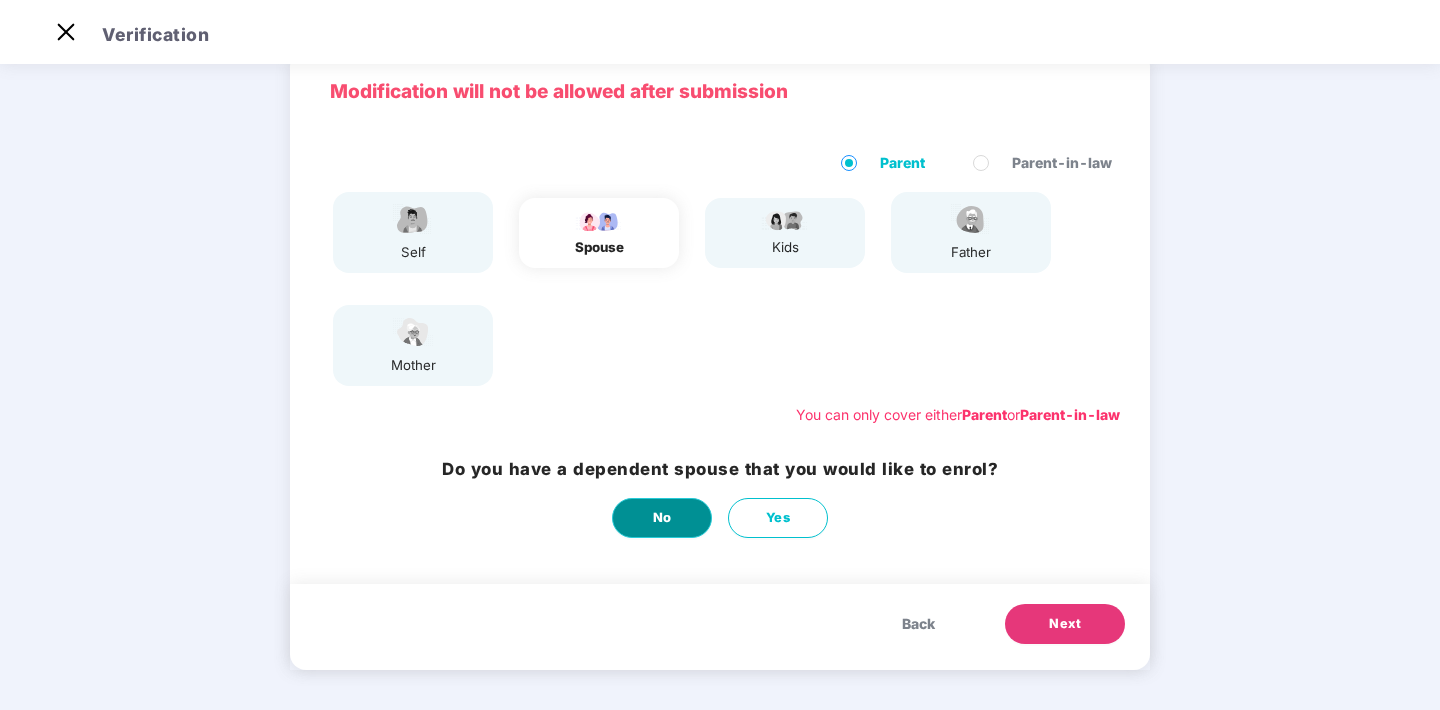 click on "No" at bounding box center (662, 518) 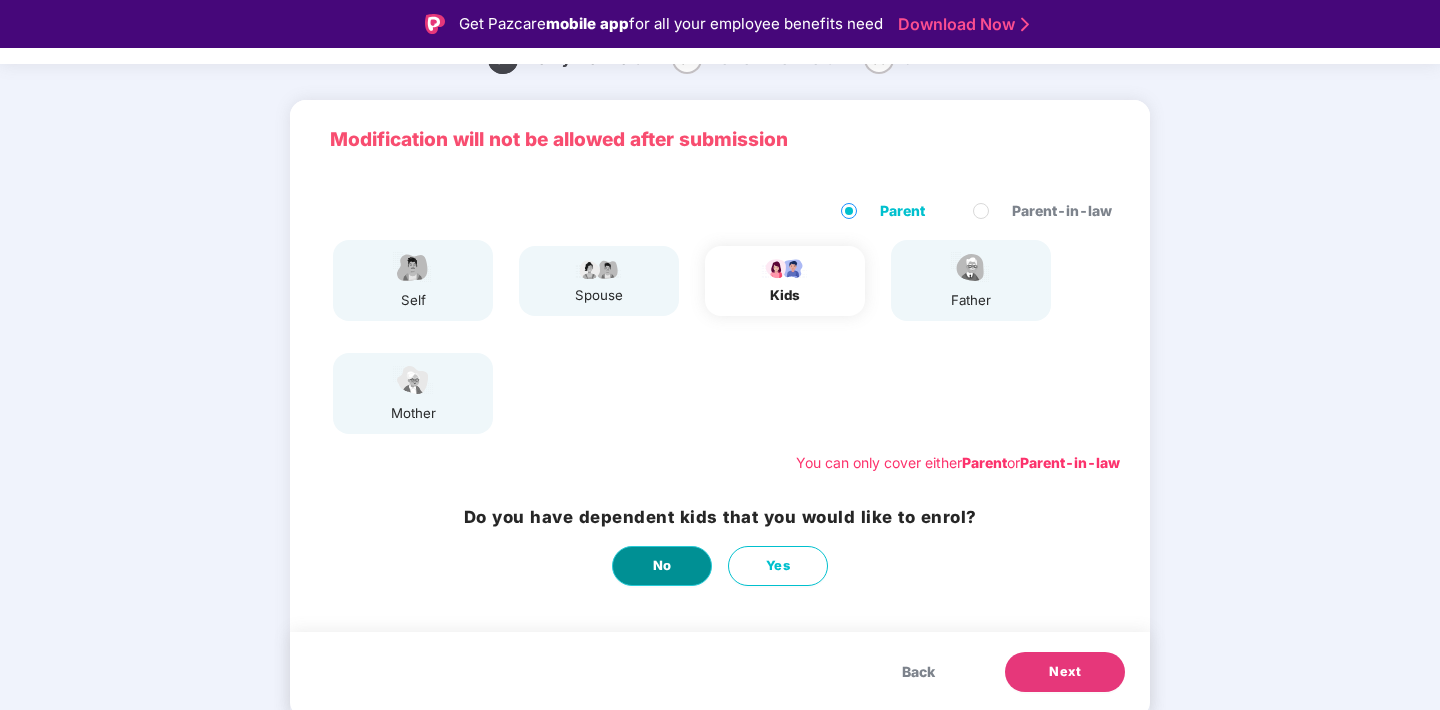 click on "No" at bounding box center [662, 566] 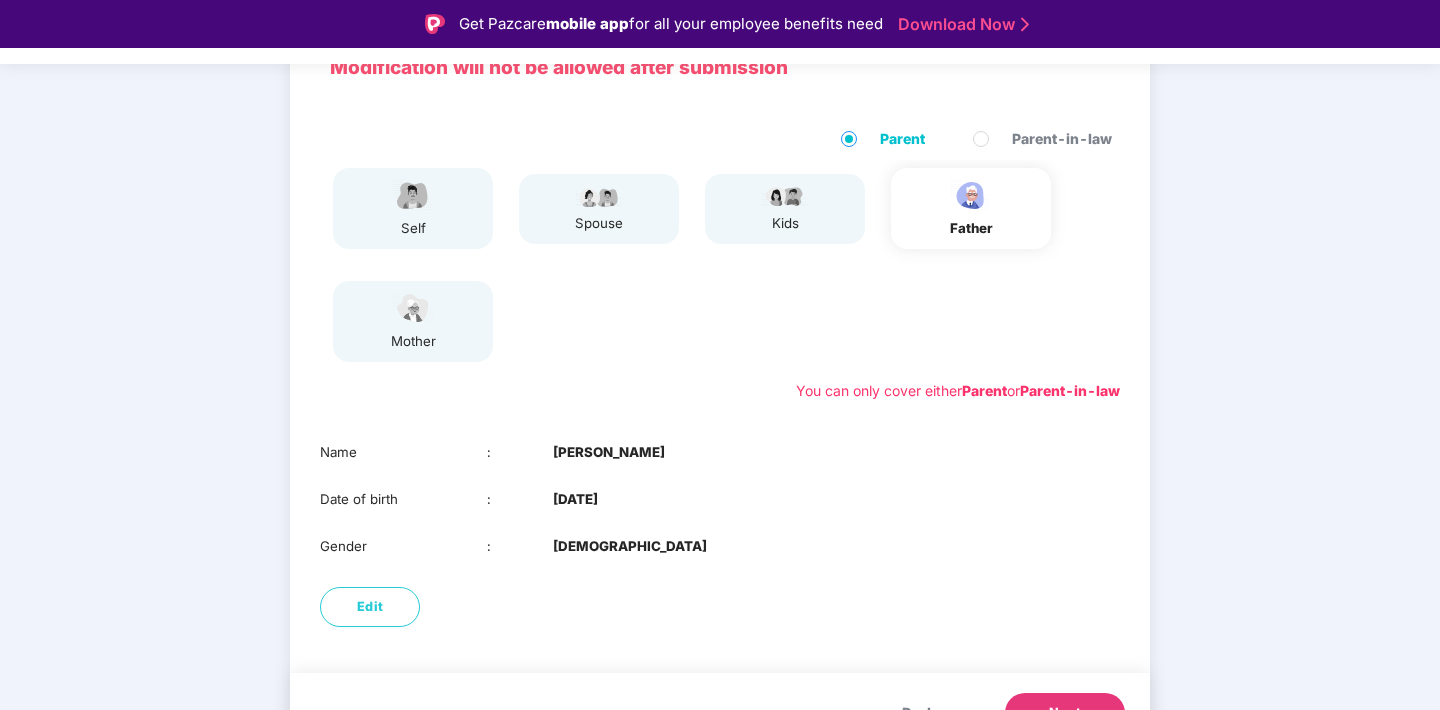 scroll, scrollTop: 203, scrollLeft: 0, axis: vertical 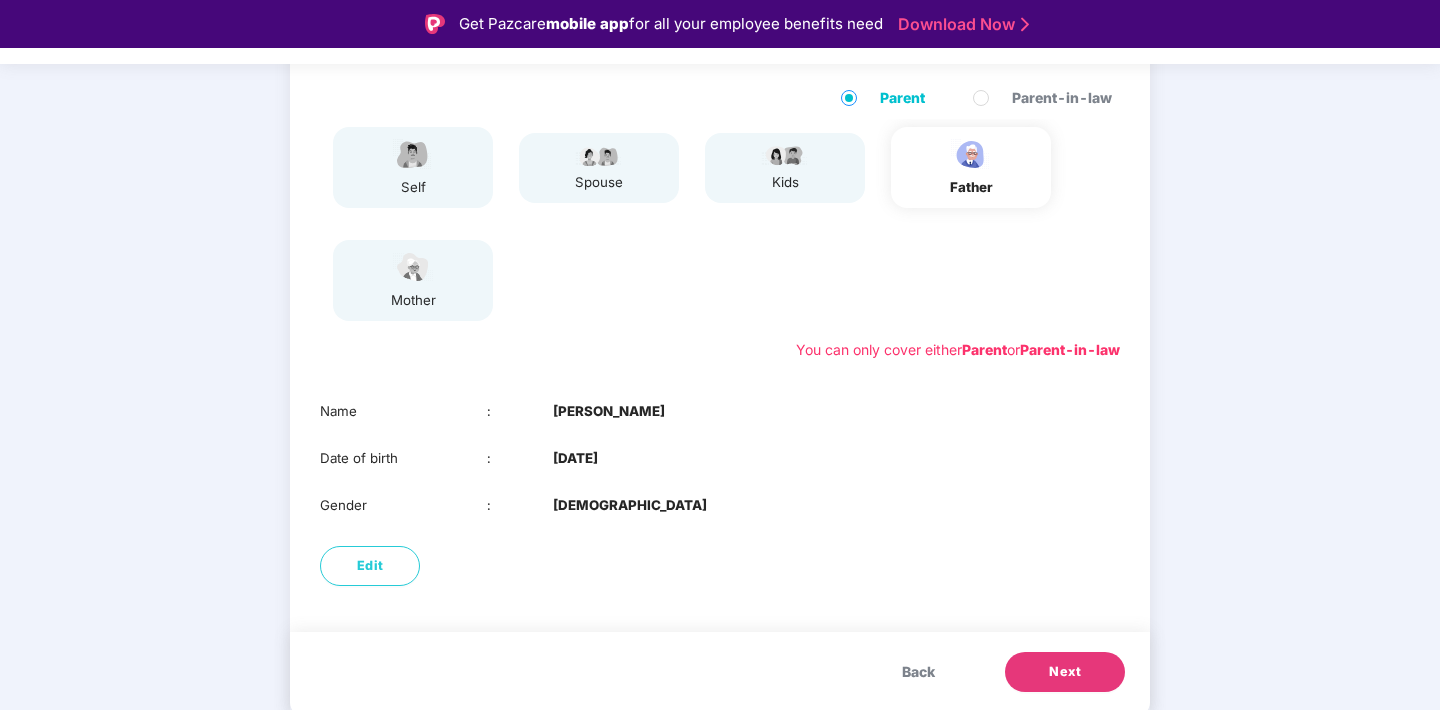 click on "Next" at bounding box center (1065, 672) 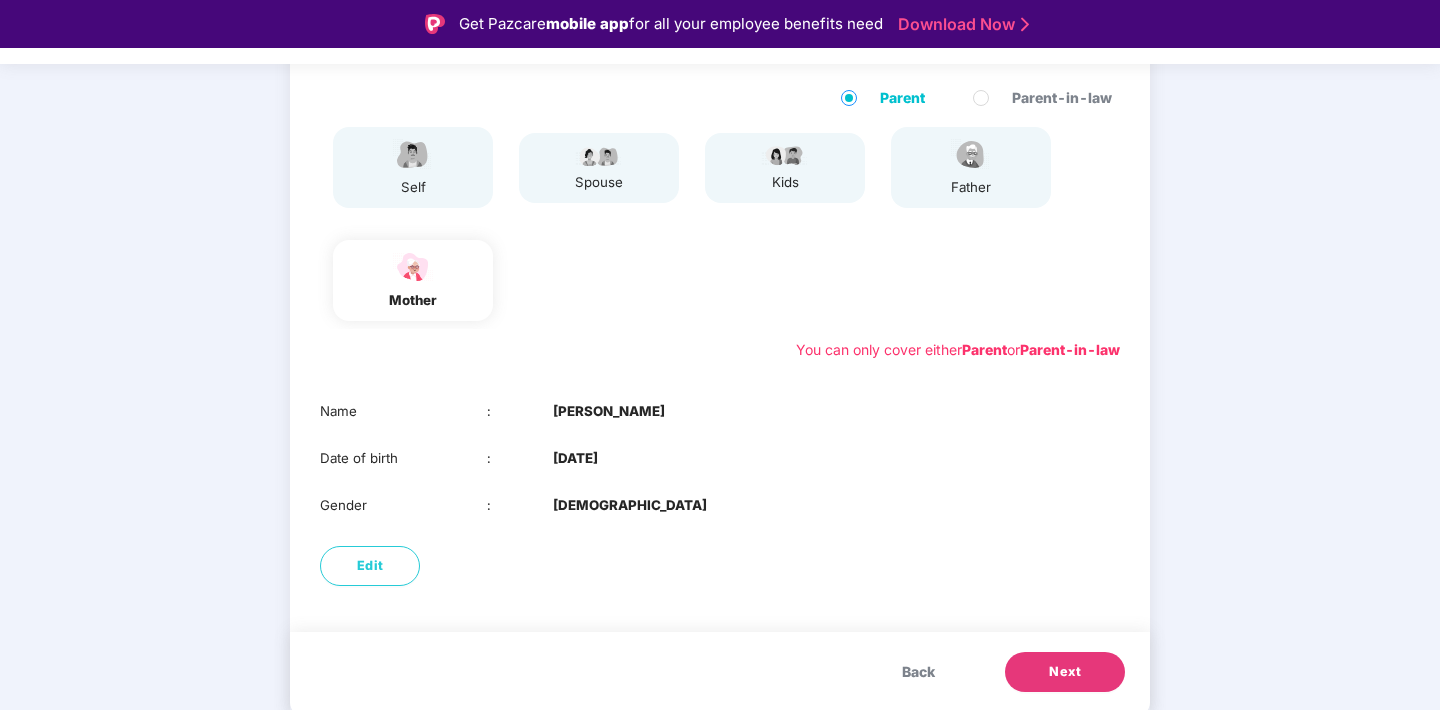scroll, scrollTop: 48, scrollLeft: 0, axis: vertical 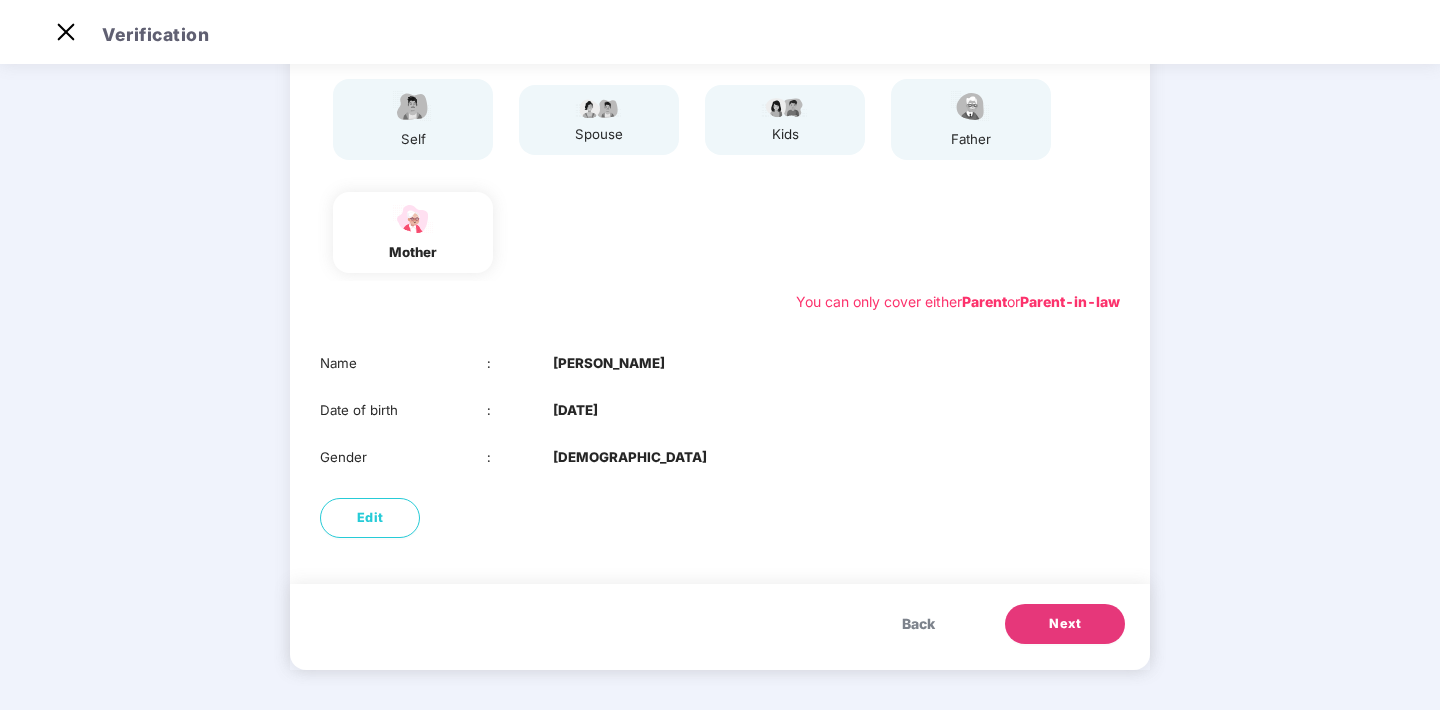 click on "Next" at bounding box center (1065, 624) 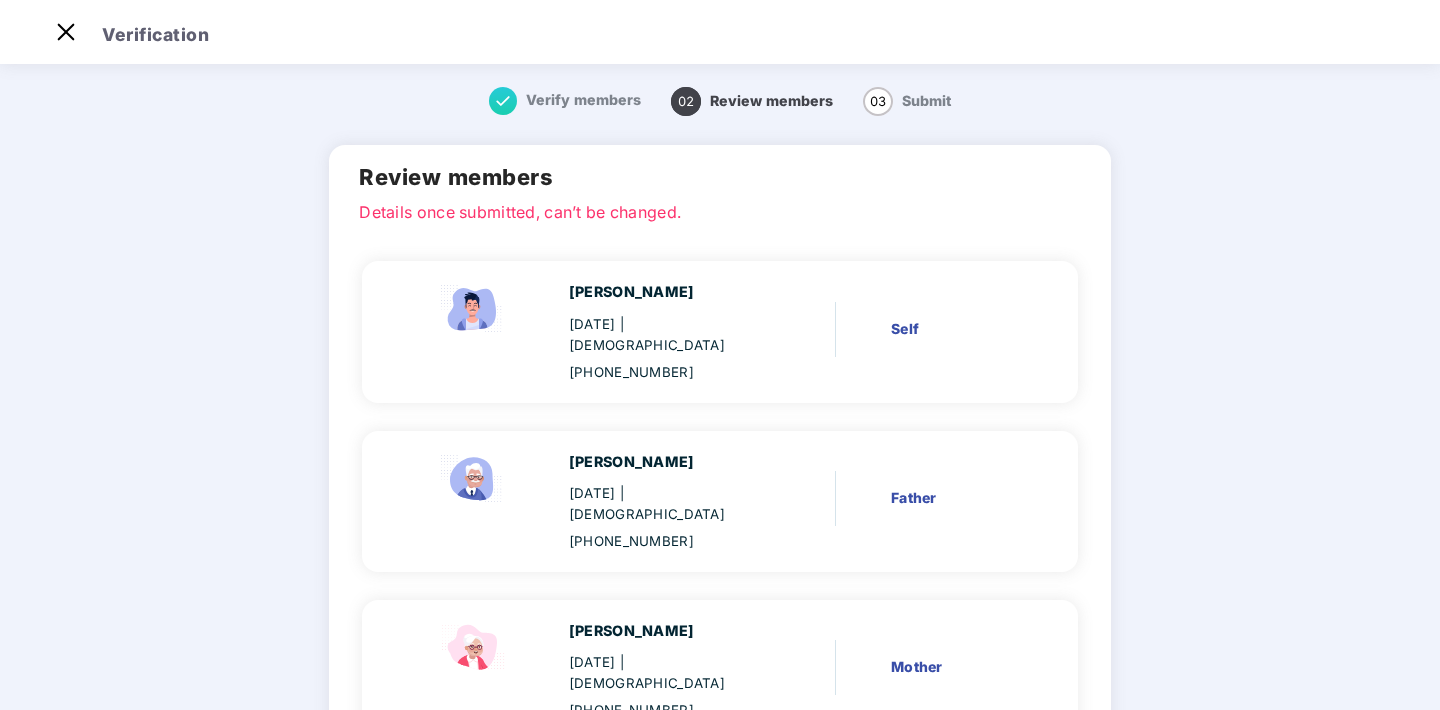scroll, scrollTop: 0, scrollLeft: 0, axis: both 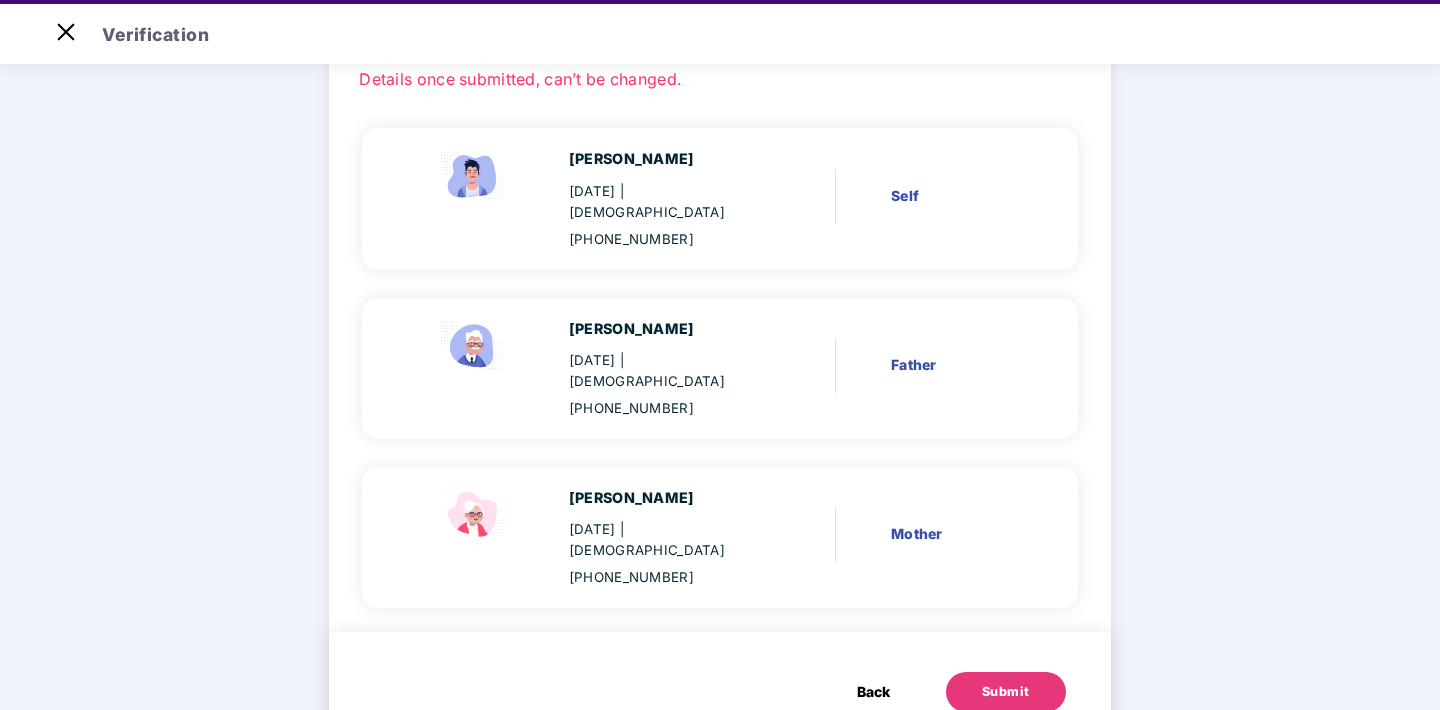 click on "Submit" at bounding box center (1006, 692) 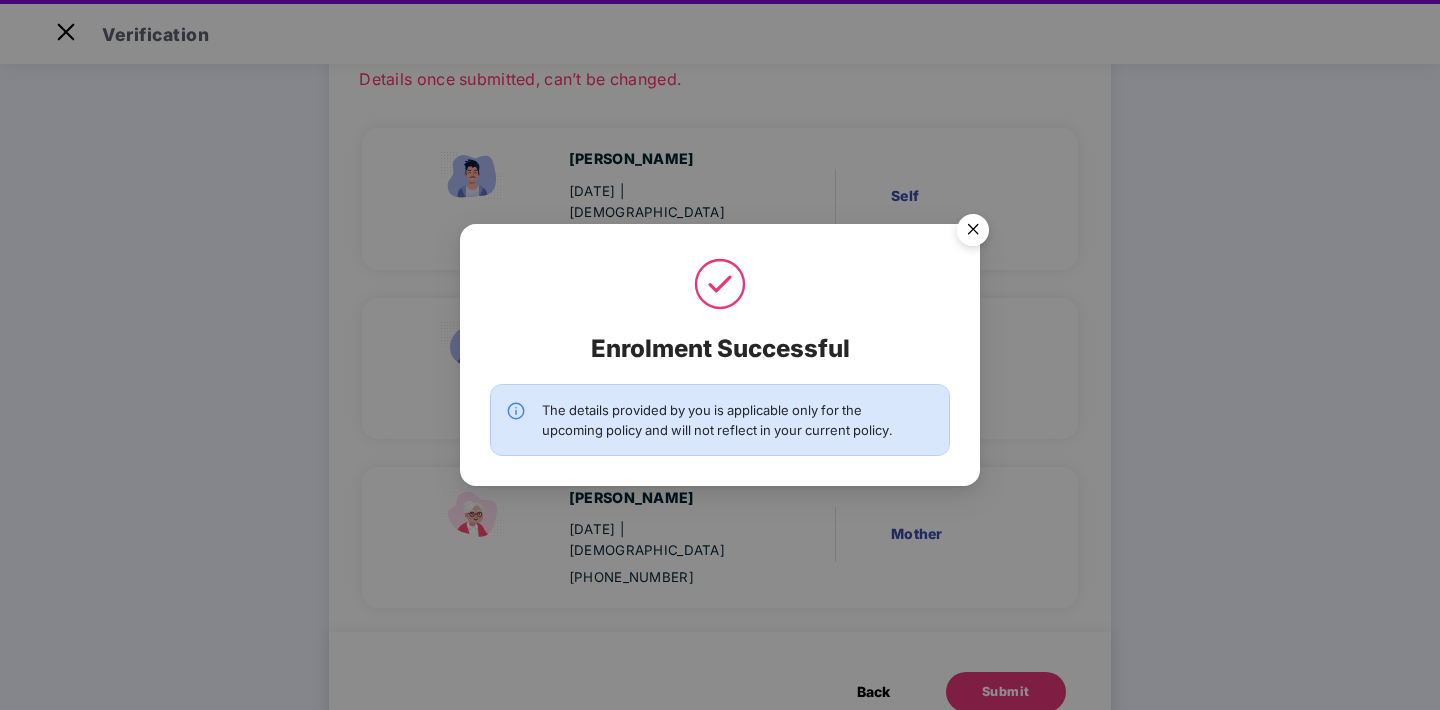click at bounding box center [973, 233] 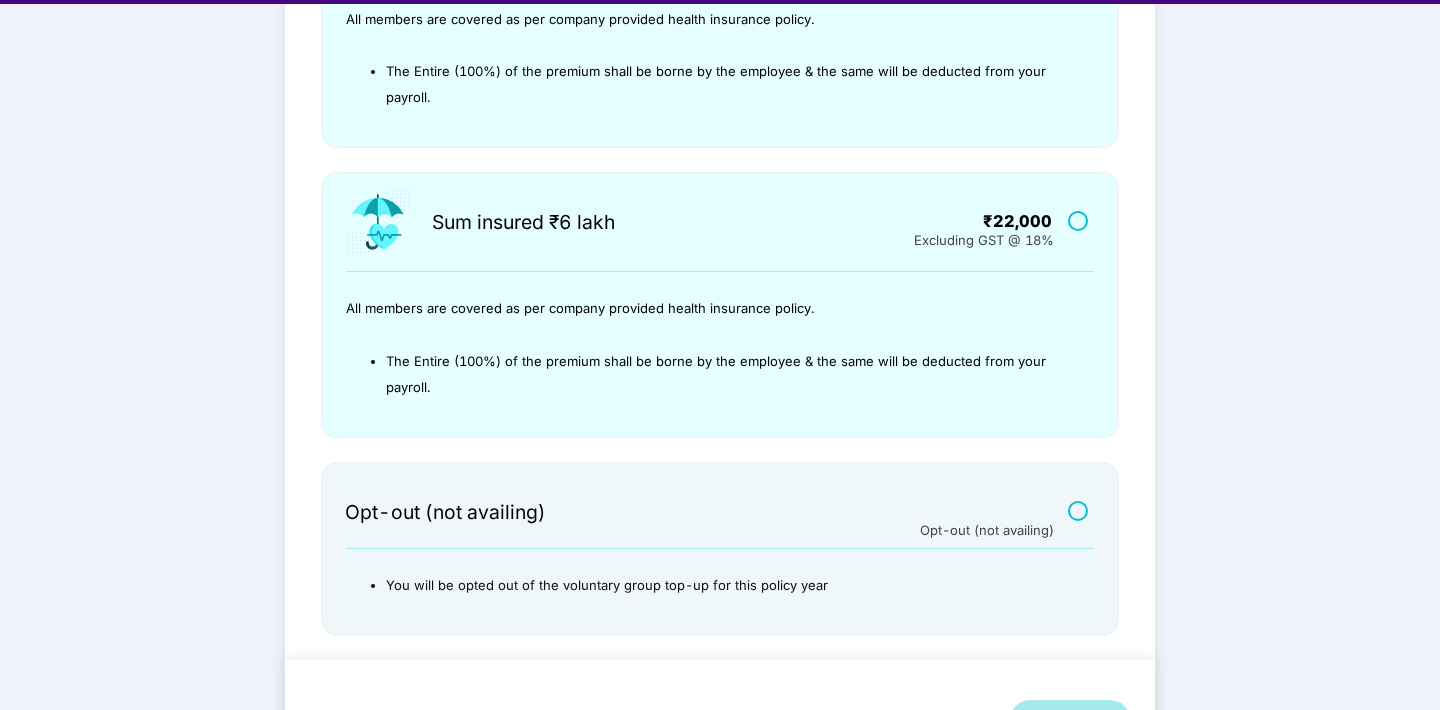 scroll, scrollTop: 376, scrollLeft: 0, axis: vertical 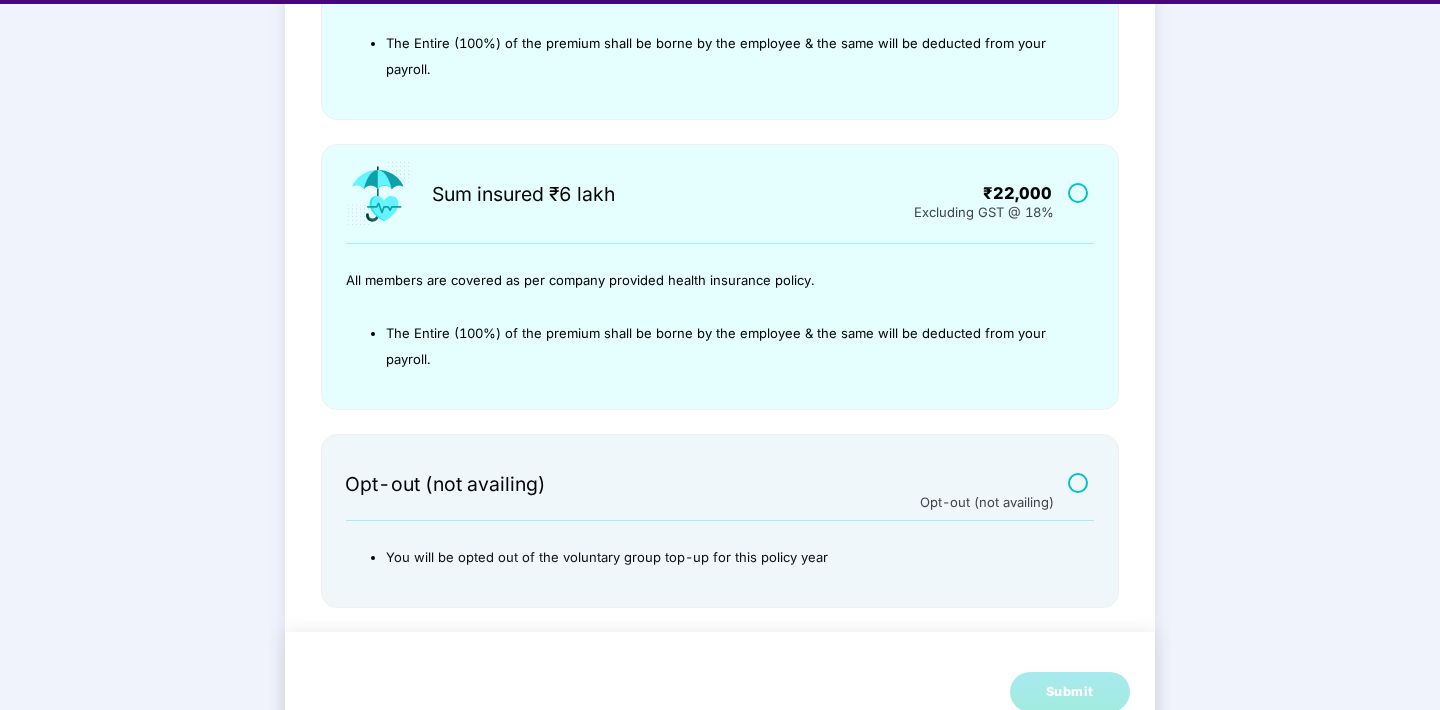 click on "₹22,000" at bounding box center (969, 194) 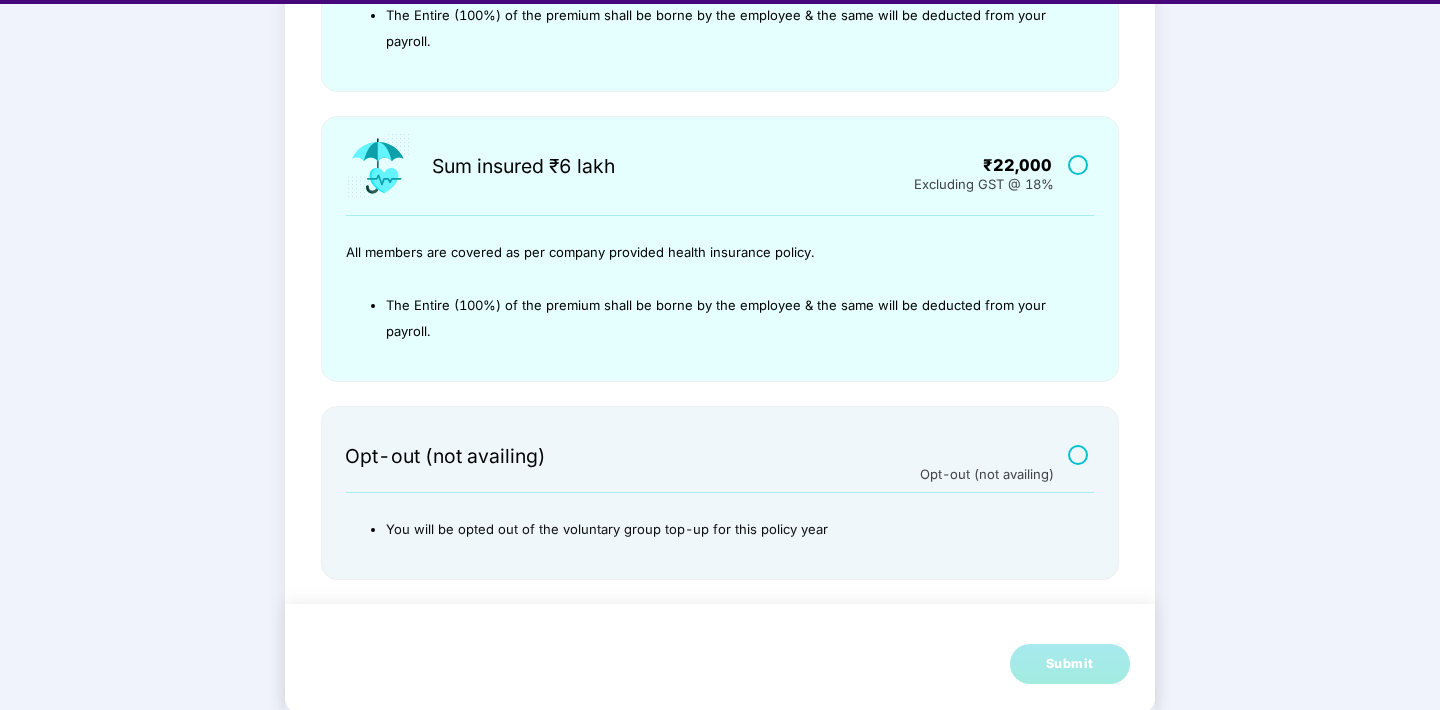 click at bounding box center [1080, 454] 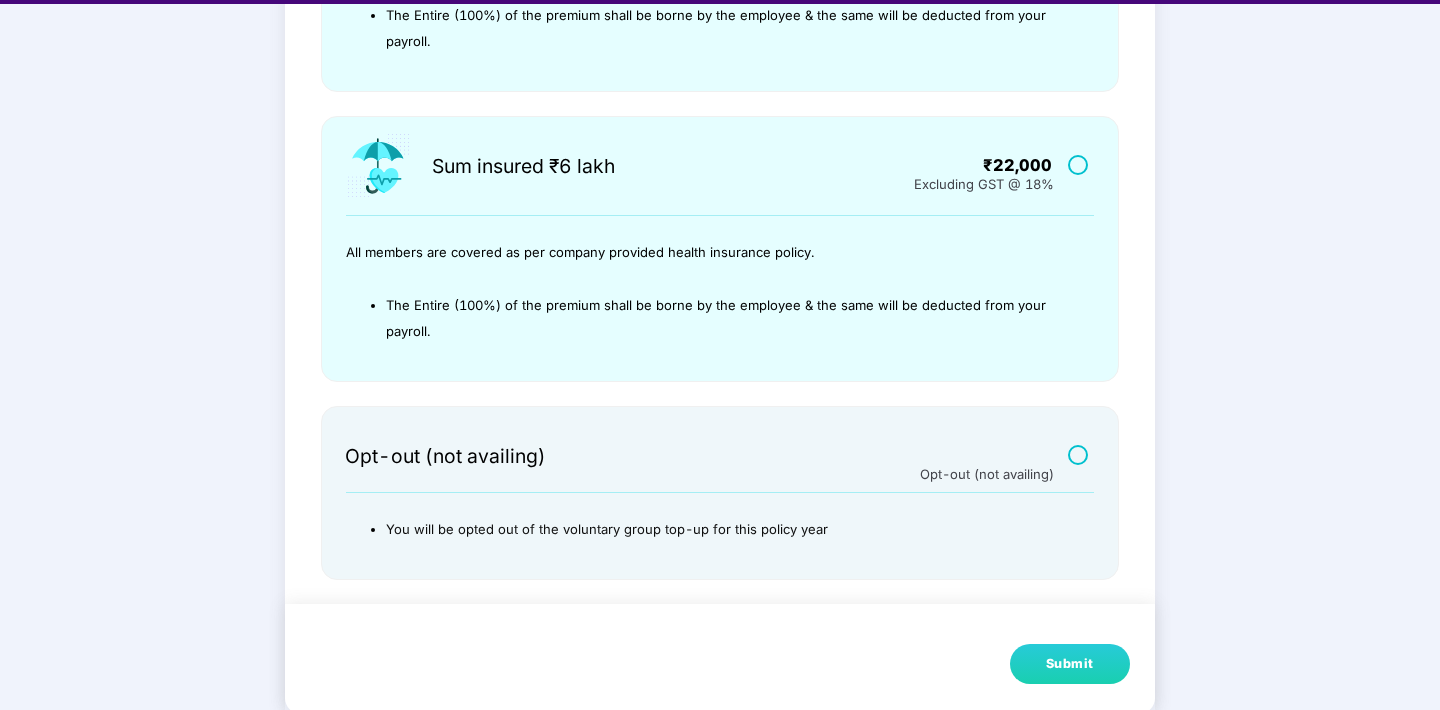 click at bounding box center [1080, 164] 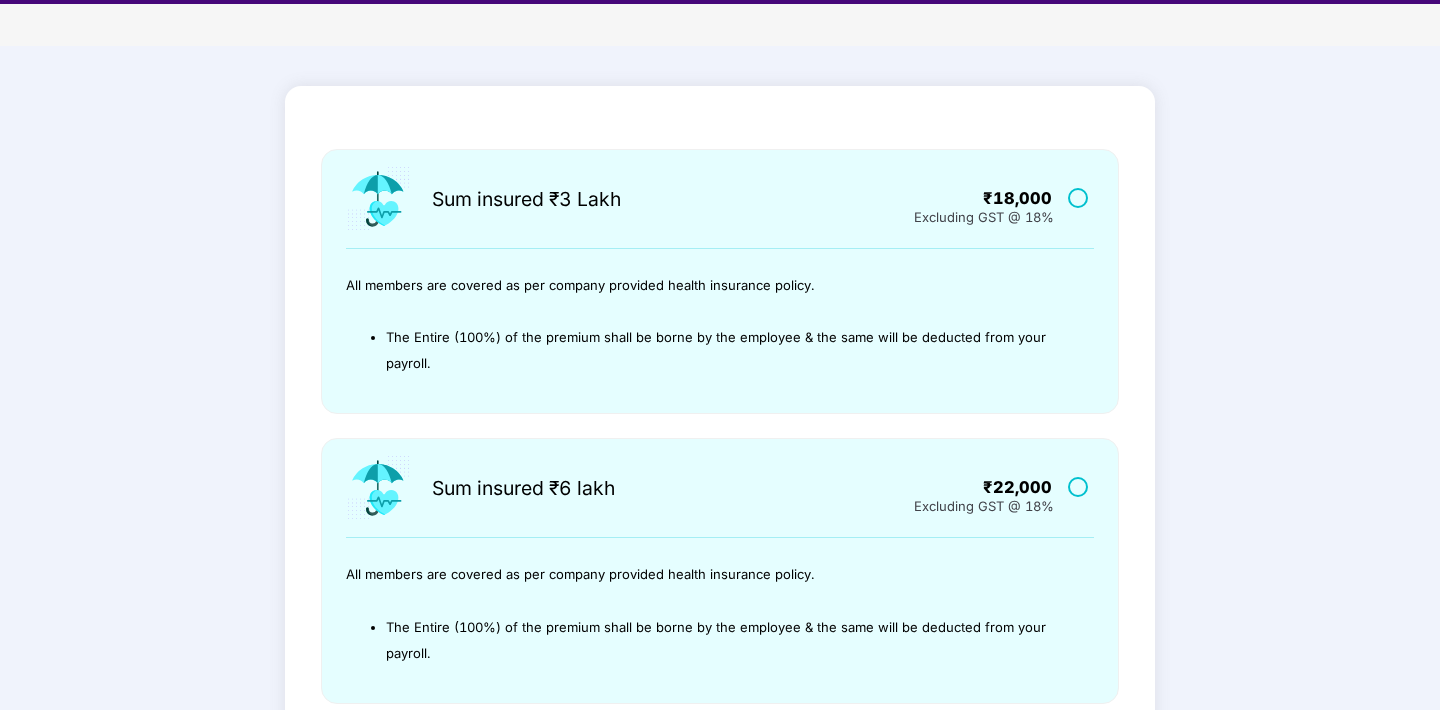 scroll, scrollTop: 29, scrollLeft: 0, axis: vertical 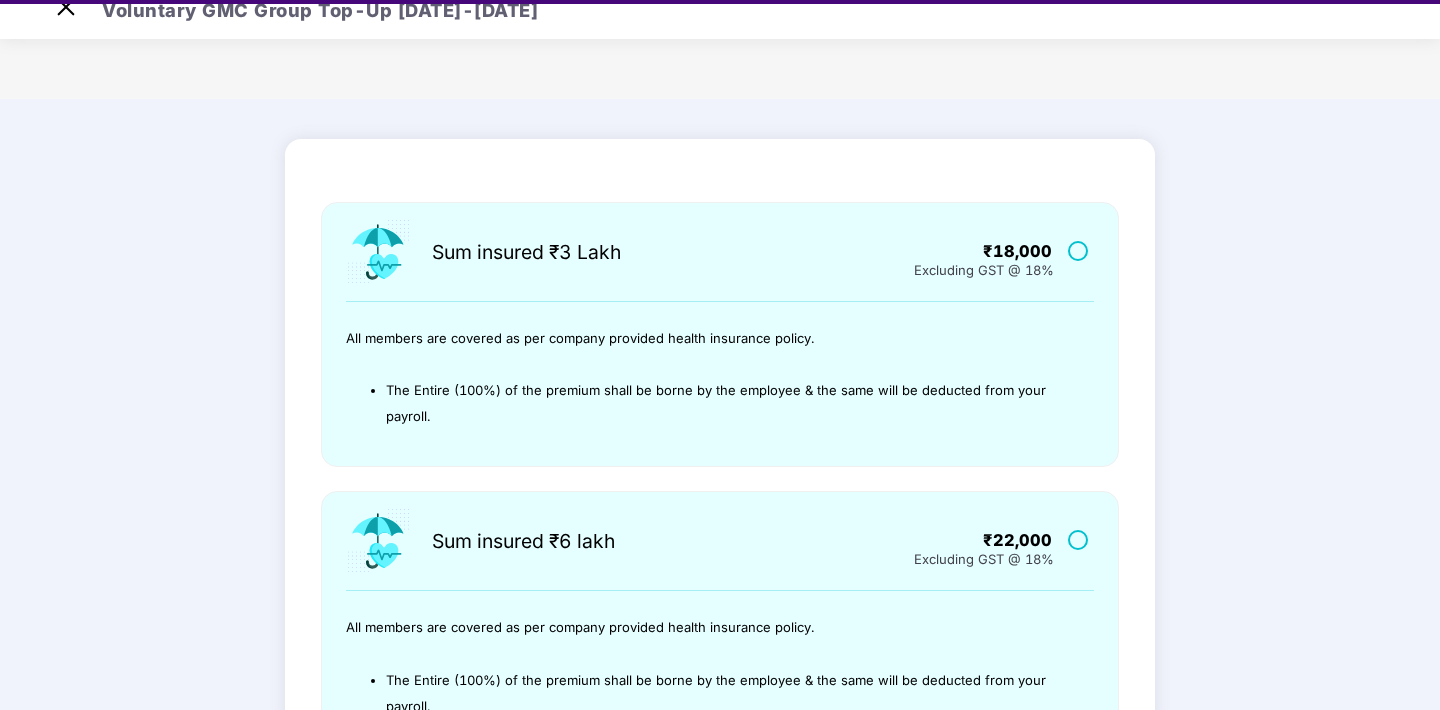 click at bounding box center [1080, 250] 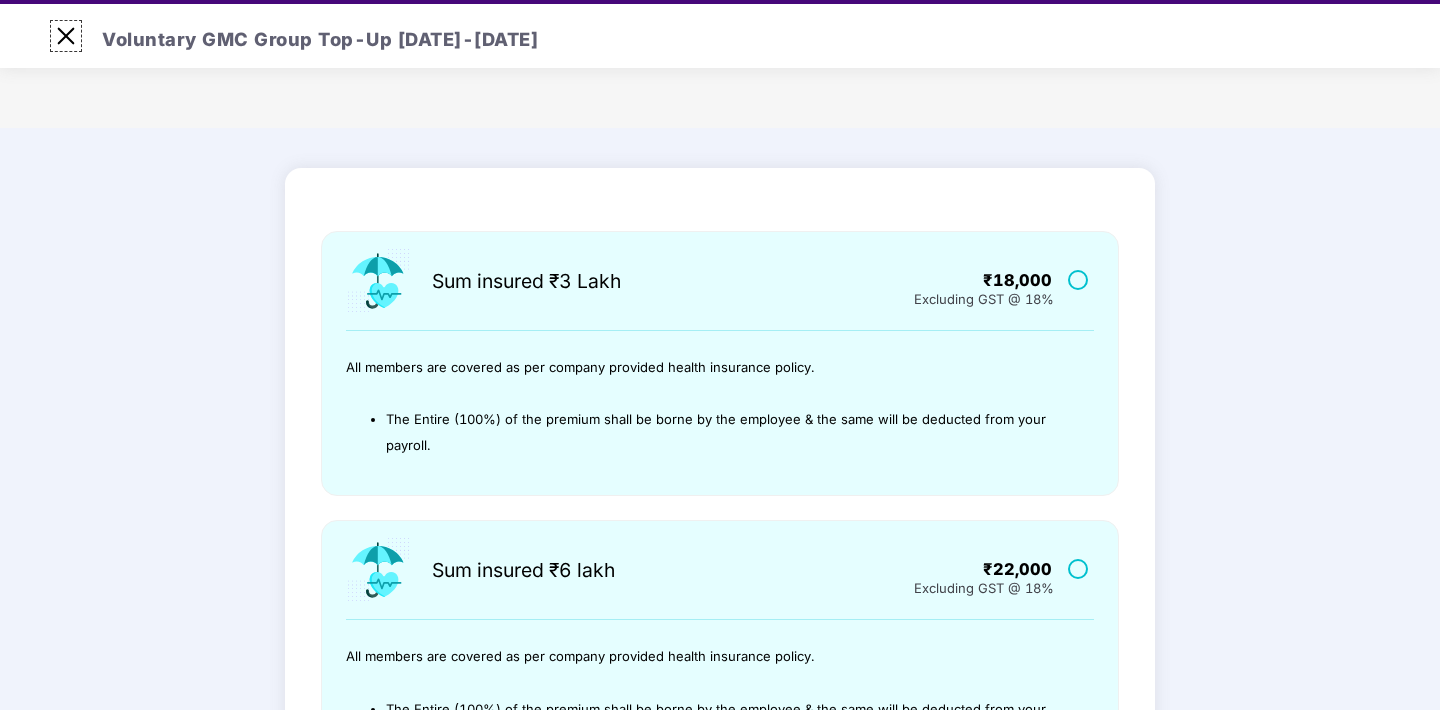 click at bounding box center (66, 36) 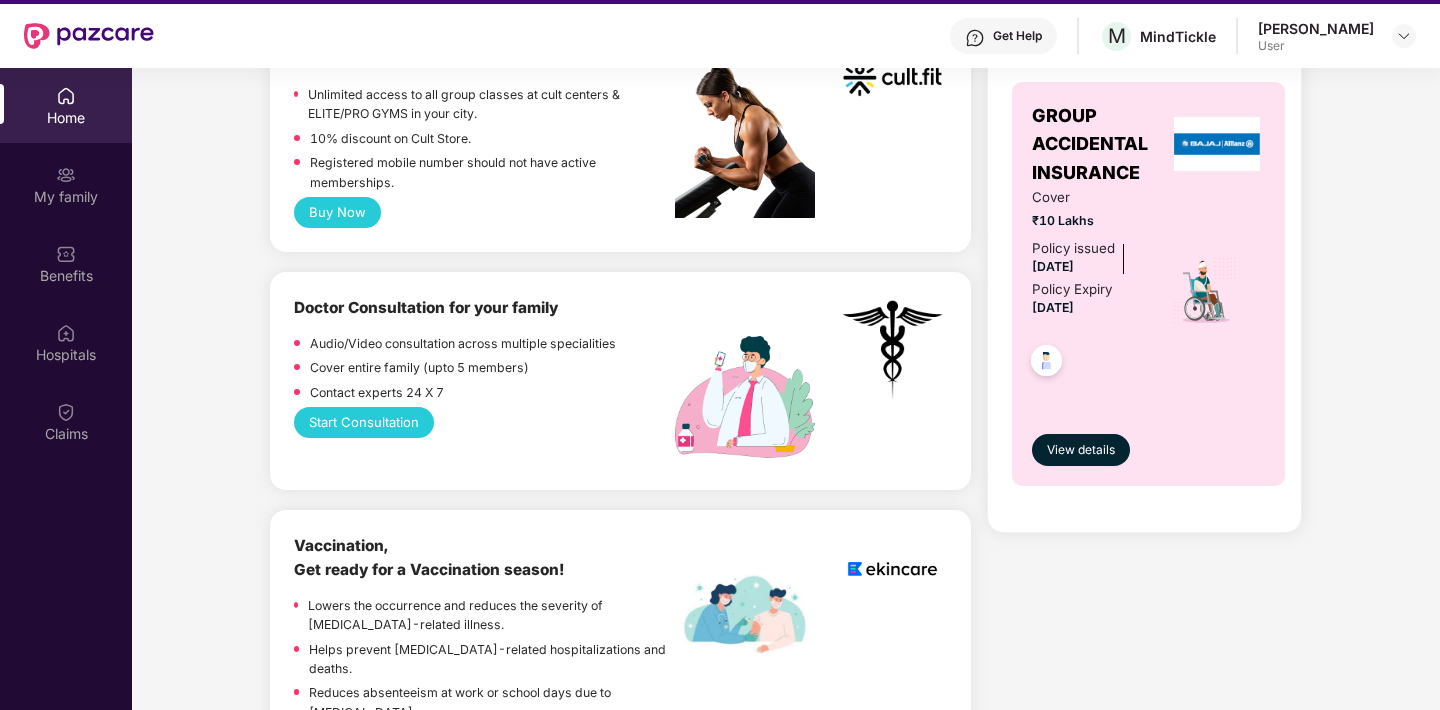 scroll, scrollTop: 1646, scrollLeft: 0, axis: vertical 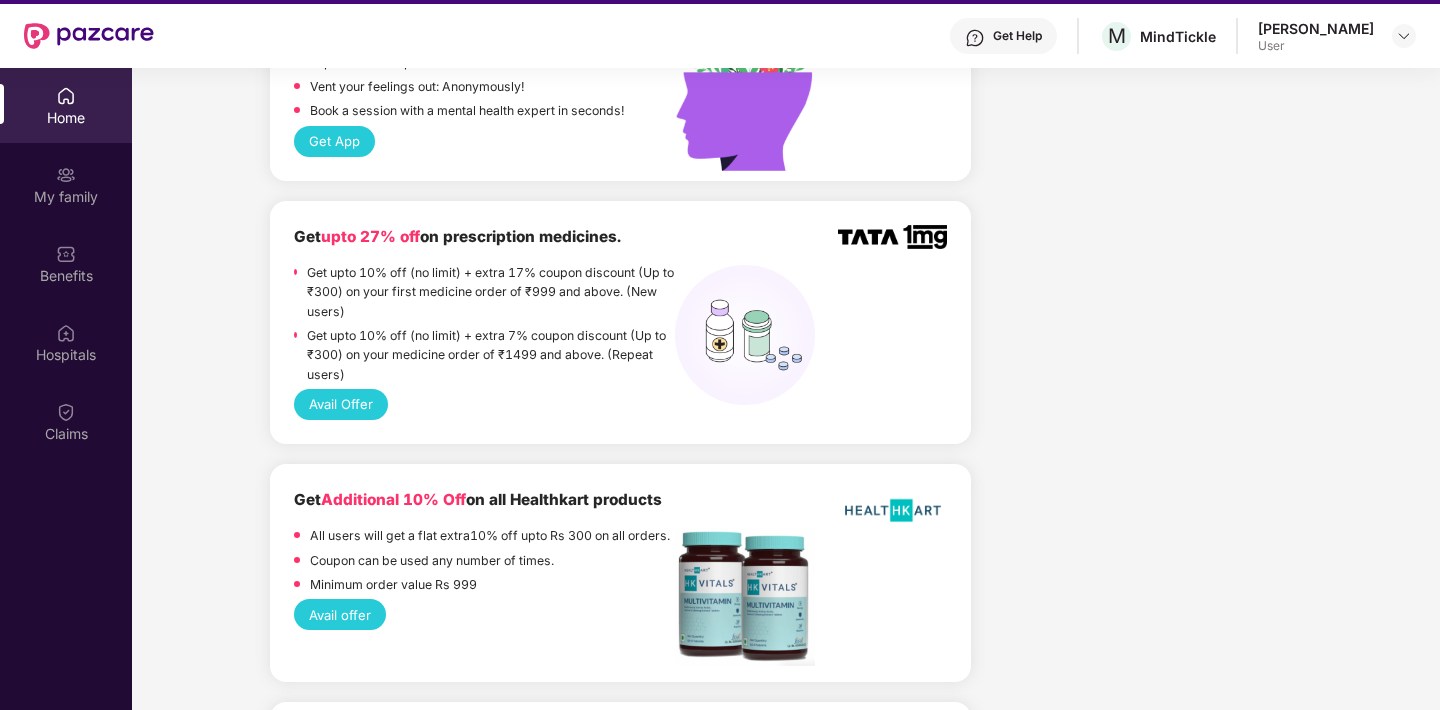 click on "Avail Offer" at bounding box center [341, 404] 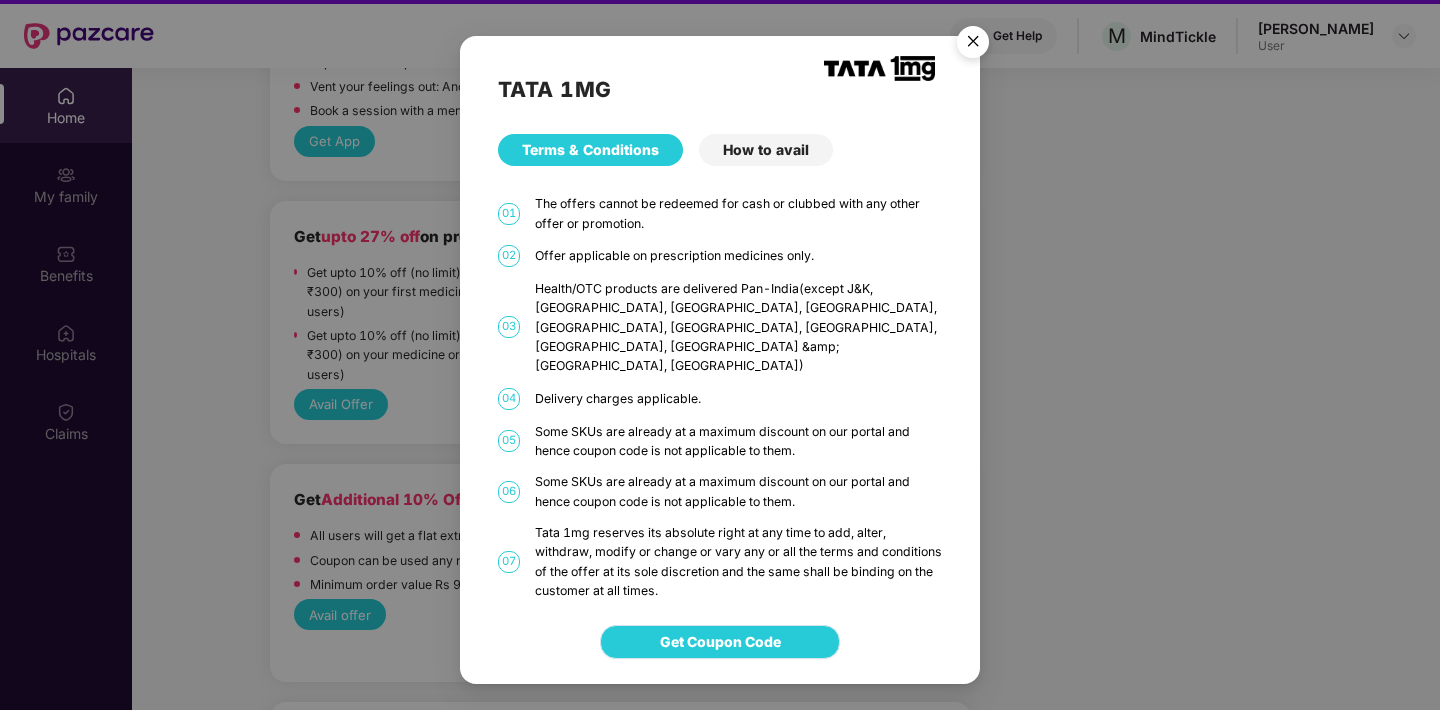 click on "Get Coupon Code" at bounding box center [720, 642] 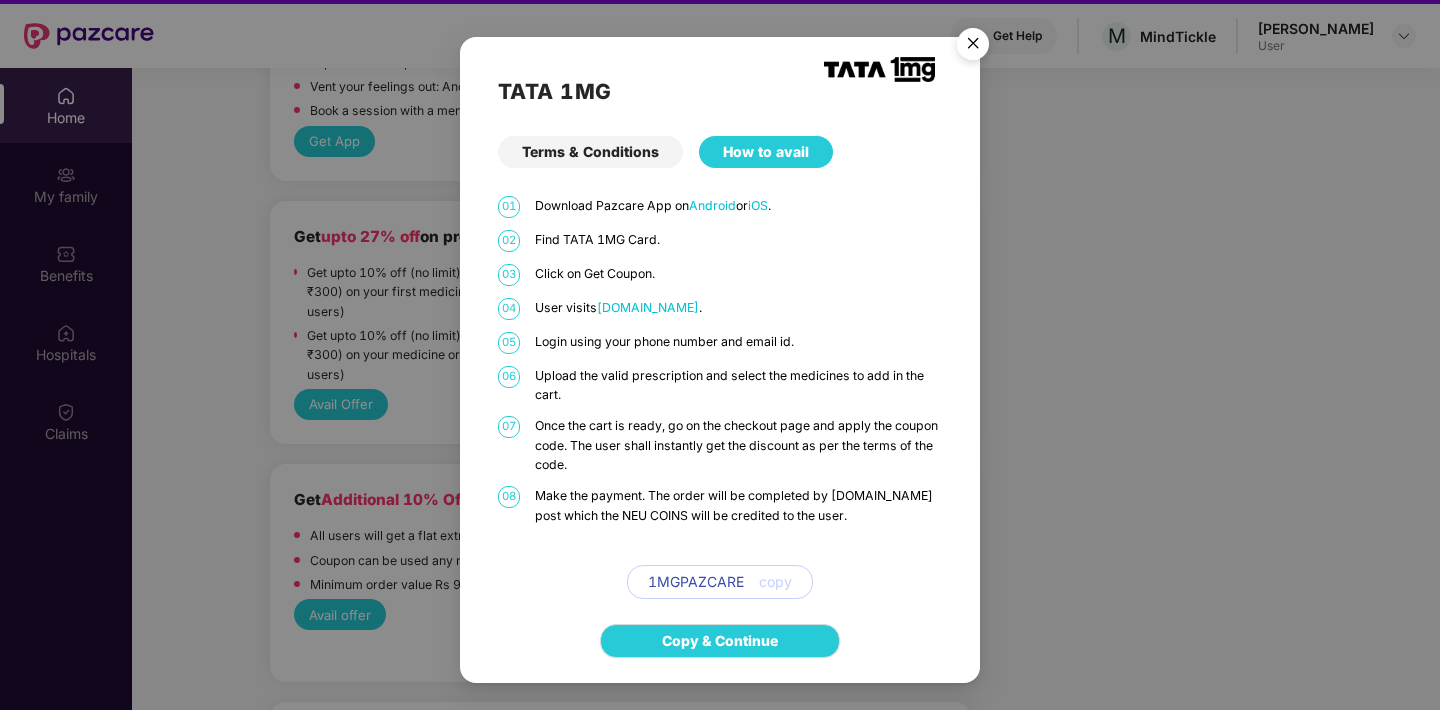 click at bounding box center (973, 47) 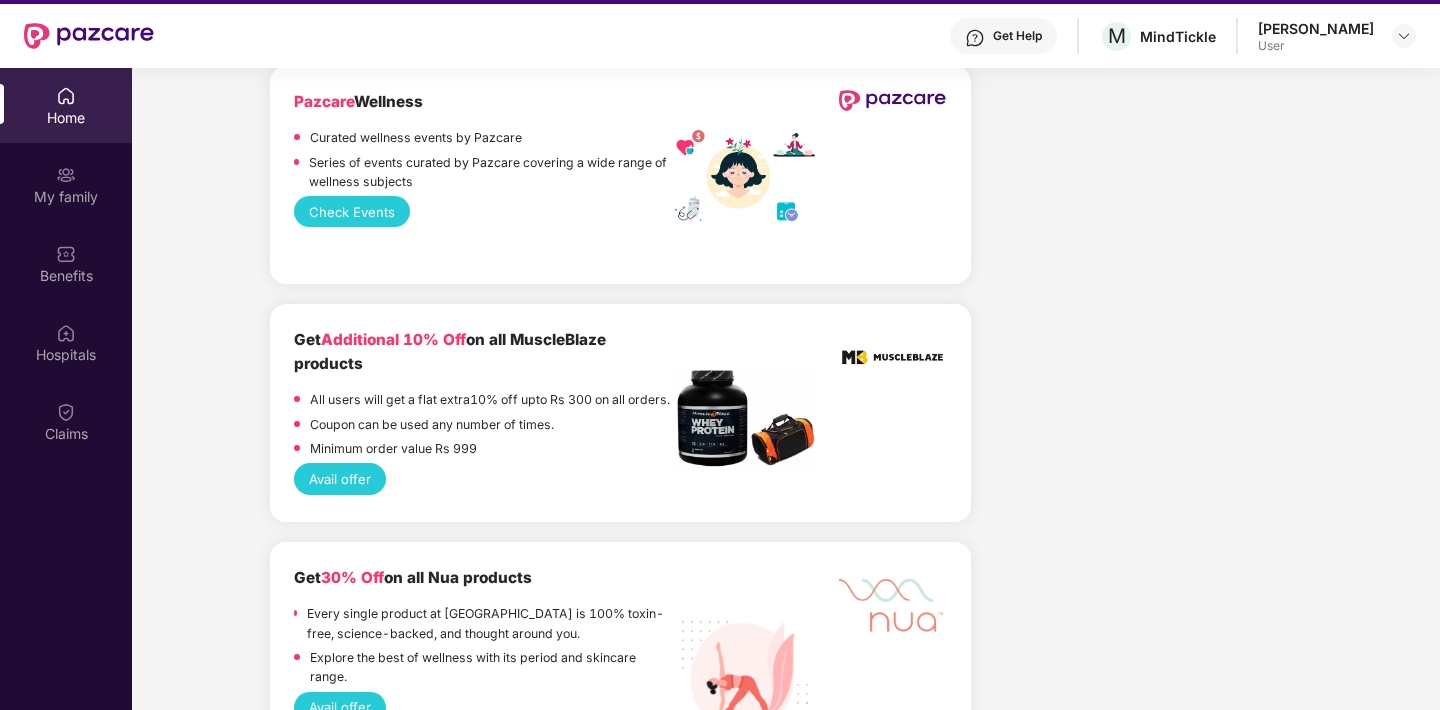 scroll, scrollTop: 7239, scrollLeft: 0, axis: vertical 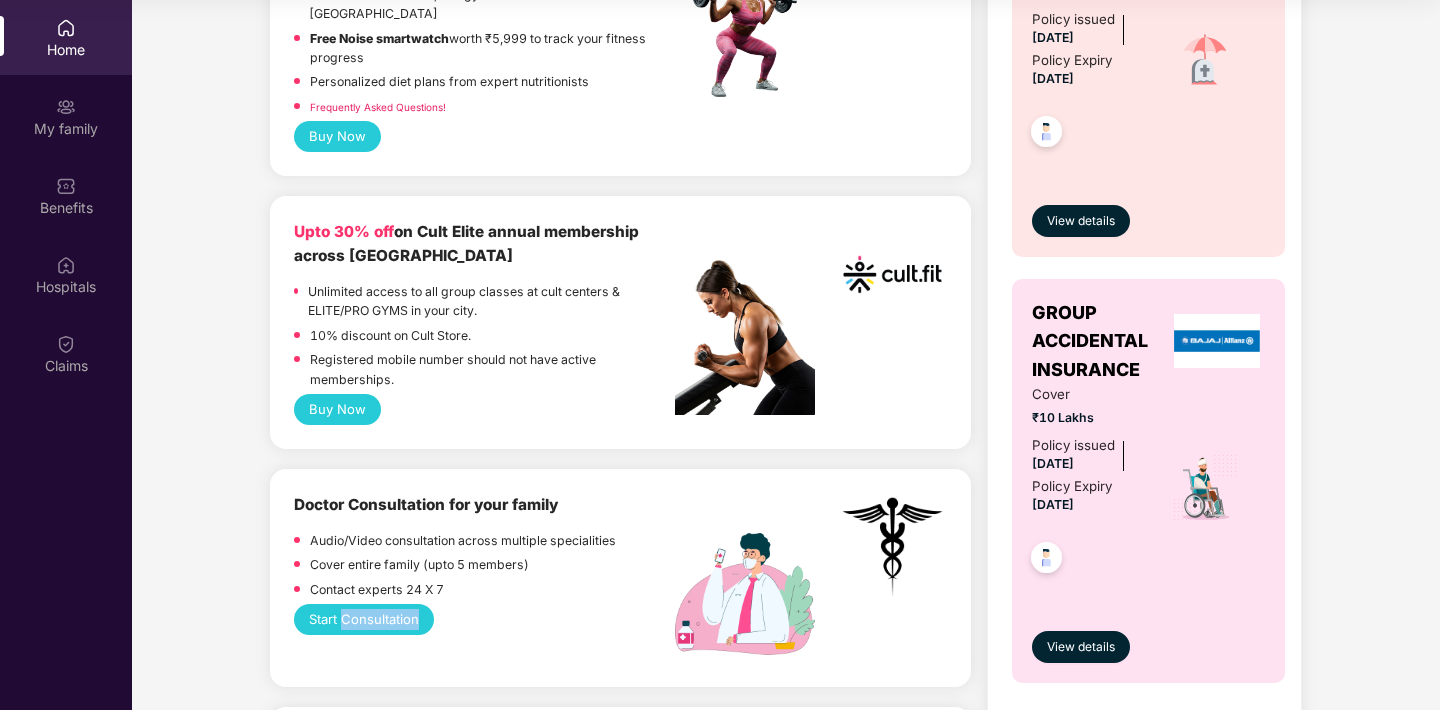 click on "Buy Now" at bounding box center (337, 409) 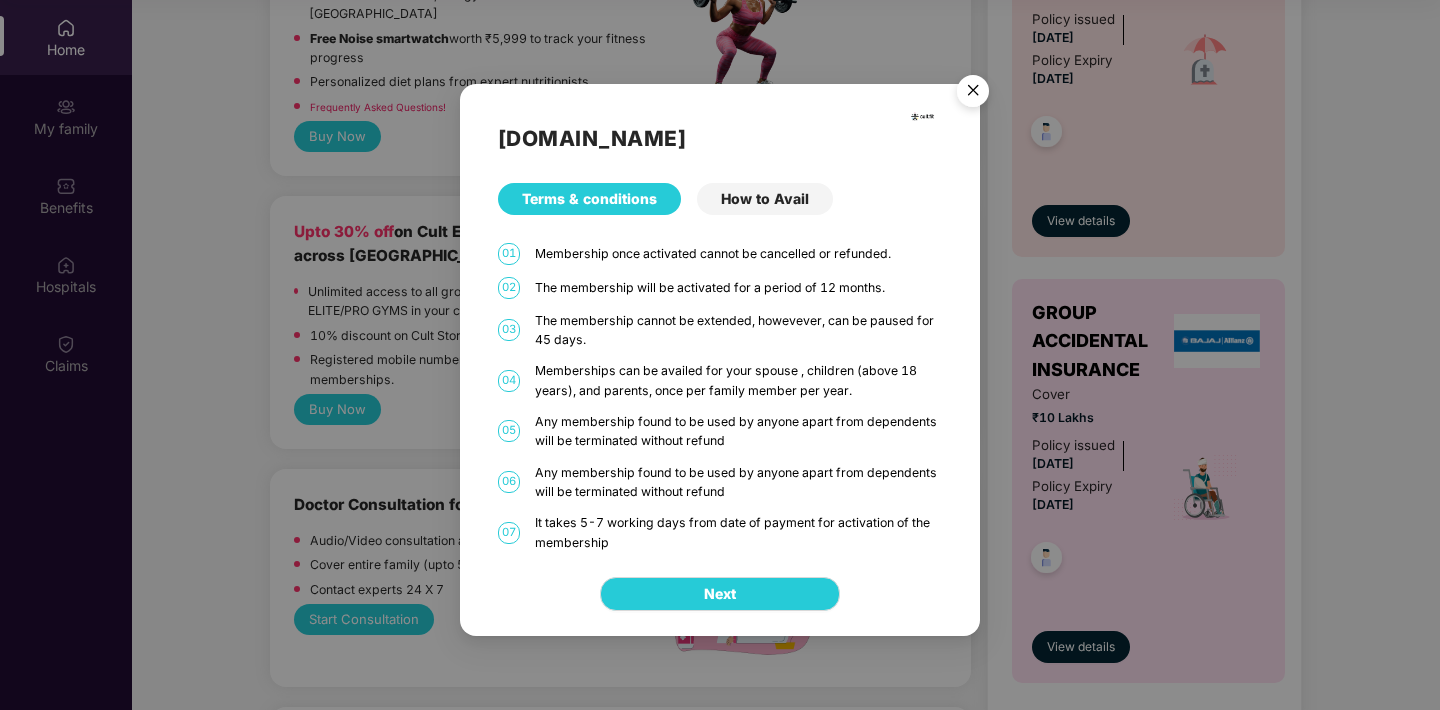 click on "How to Avail" at bounding box center [765, 199] 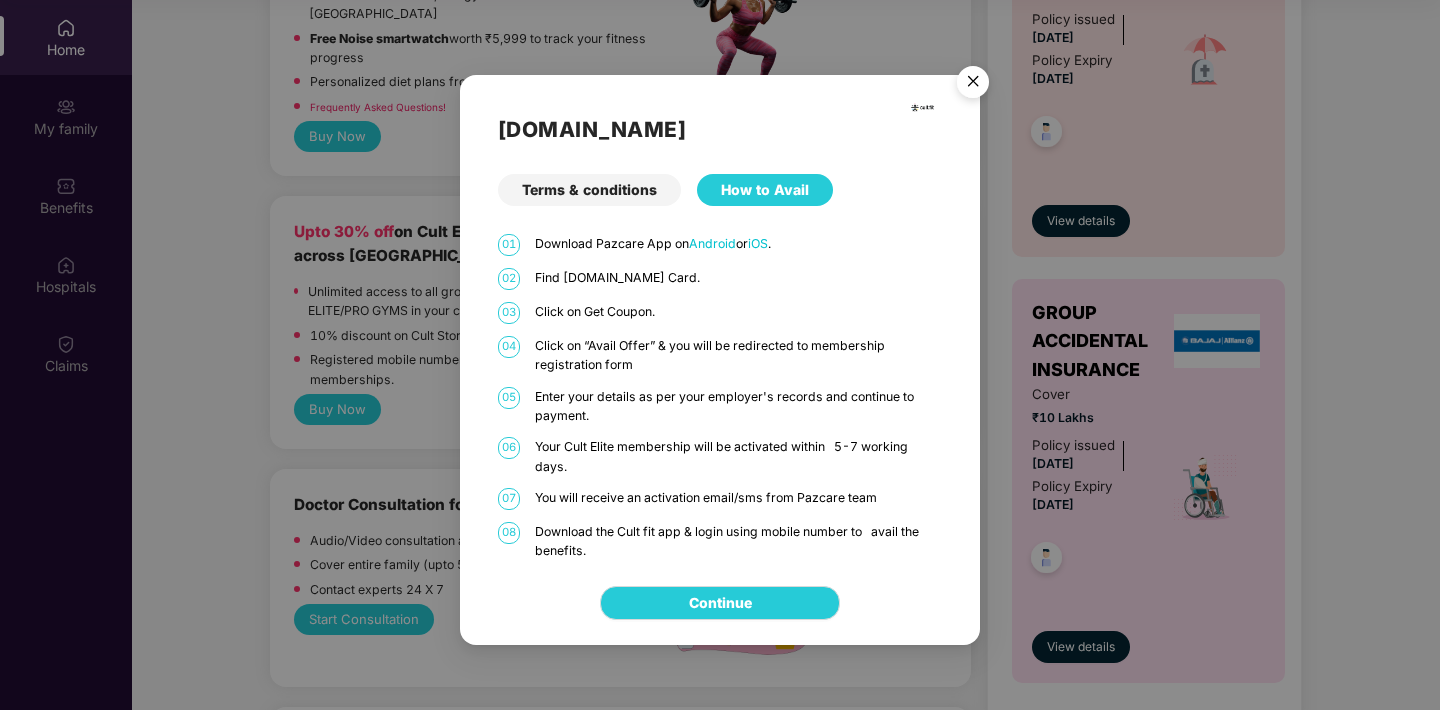 click on "[DOMAIN_NAME] Terms & conditions How to Avail 01 Download Pazcare App on  Android  or  iOS  . 02 Find [DOMAIN_NAME] Card. 03 Click on Get Coupon. 04 Click on “Avail Offer” & you will be redirected to membership registration form 05 Enter your details as per your employer's records and continue to payment. 06 Your Cult Elite membership will be activated within   5-7 working days. 07 You will receive an activation email/sms from Pazcare team 08 Download the Cult fit app & login using mobile number to   avail the benefits." at bounding box center [720, 317] 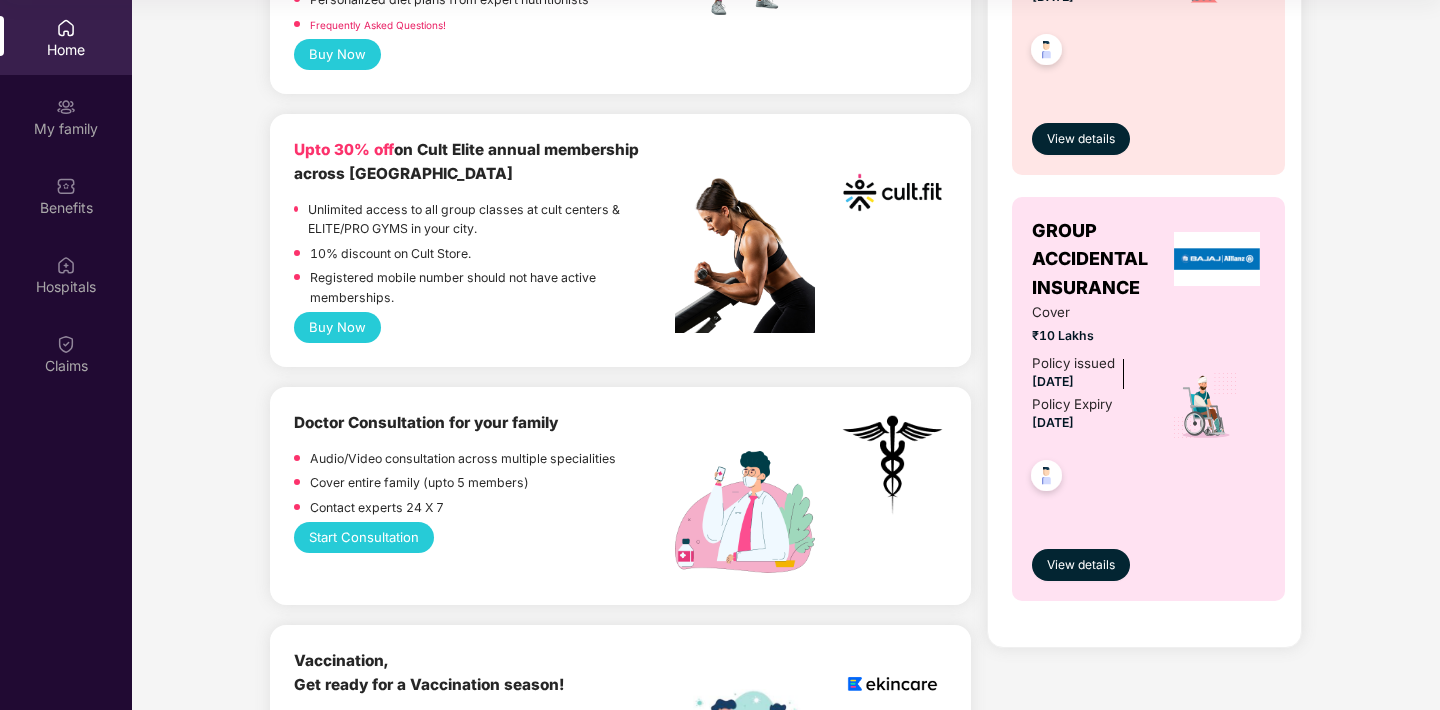 scroll, scrollTop: 1458, scrollLeft: 0, axis: vertical 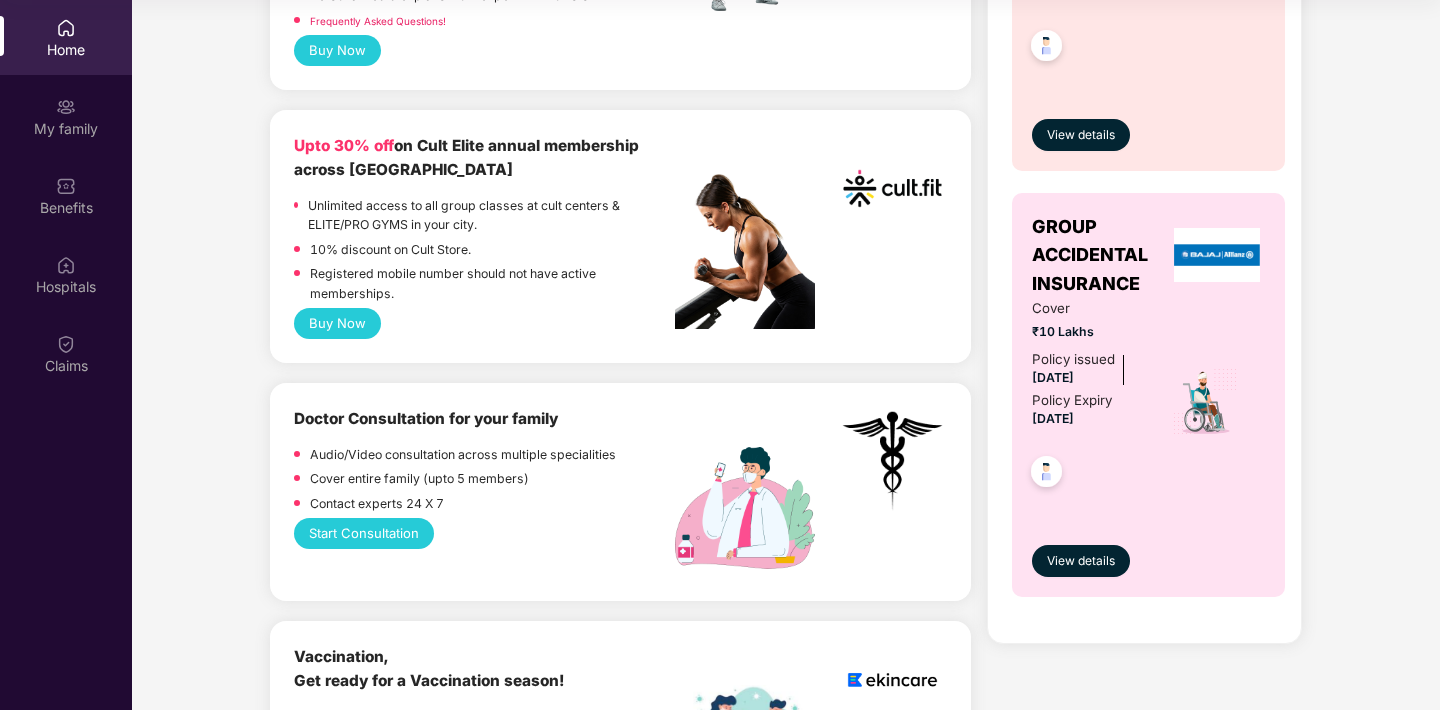 click on "Start Consultation" at bounding box center [364, 533] 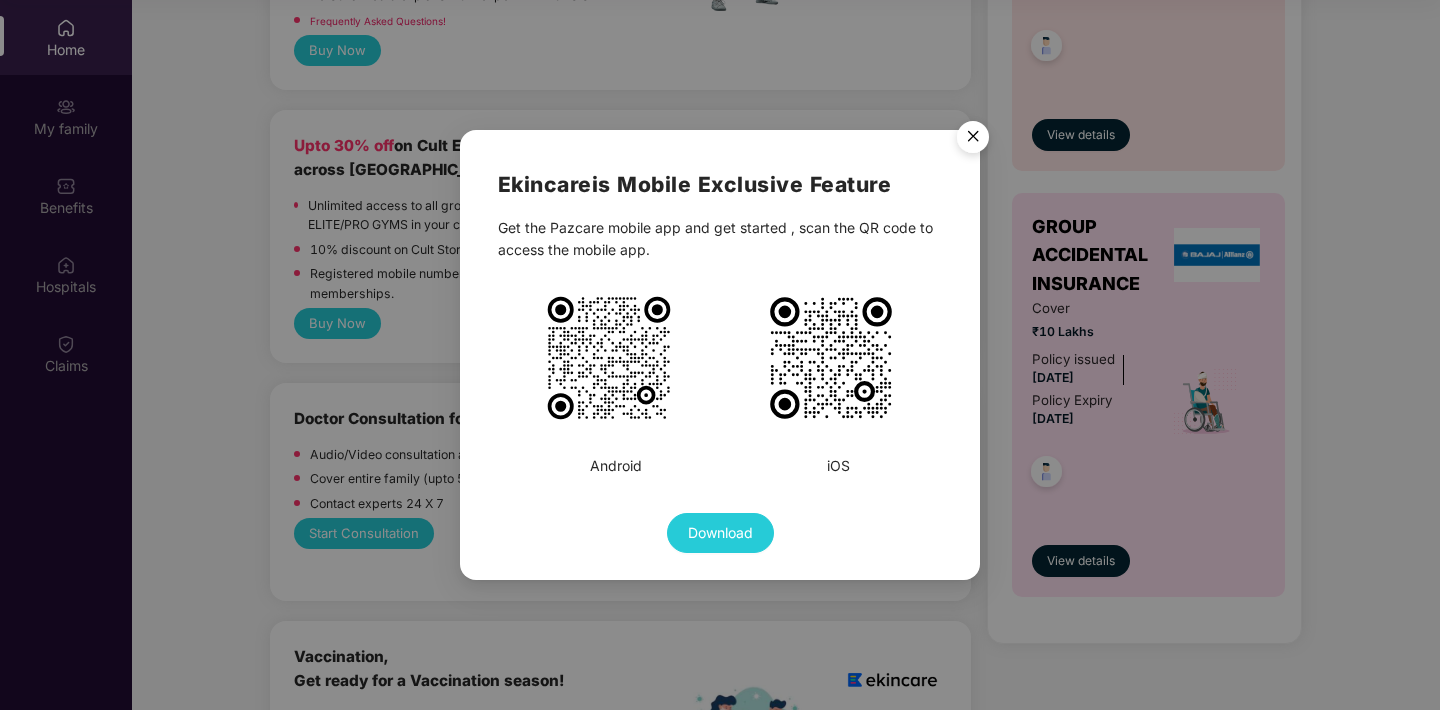 click at bounding box center (973, 140) 